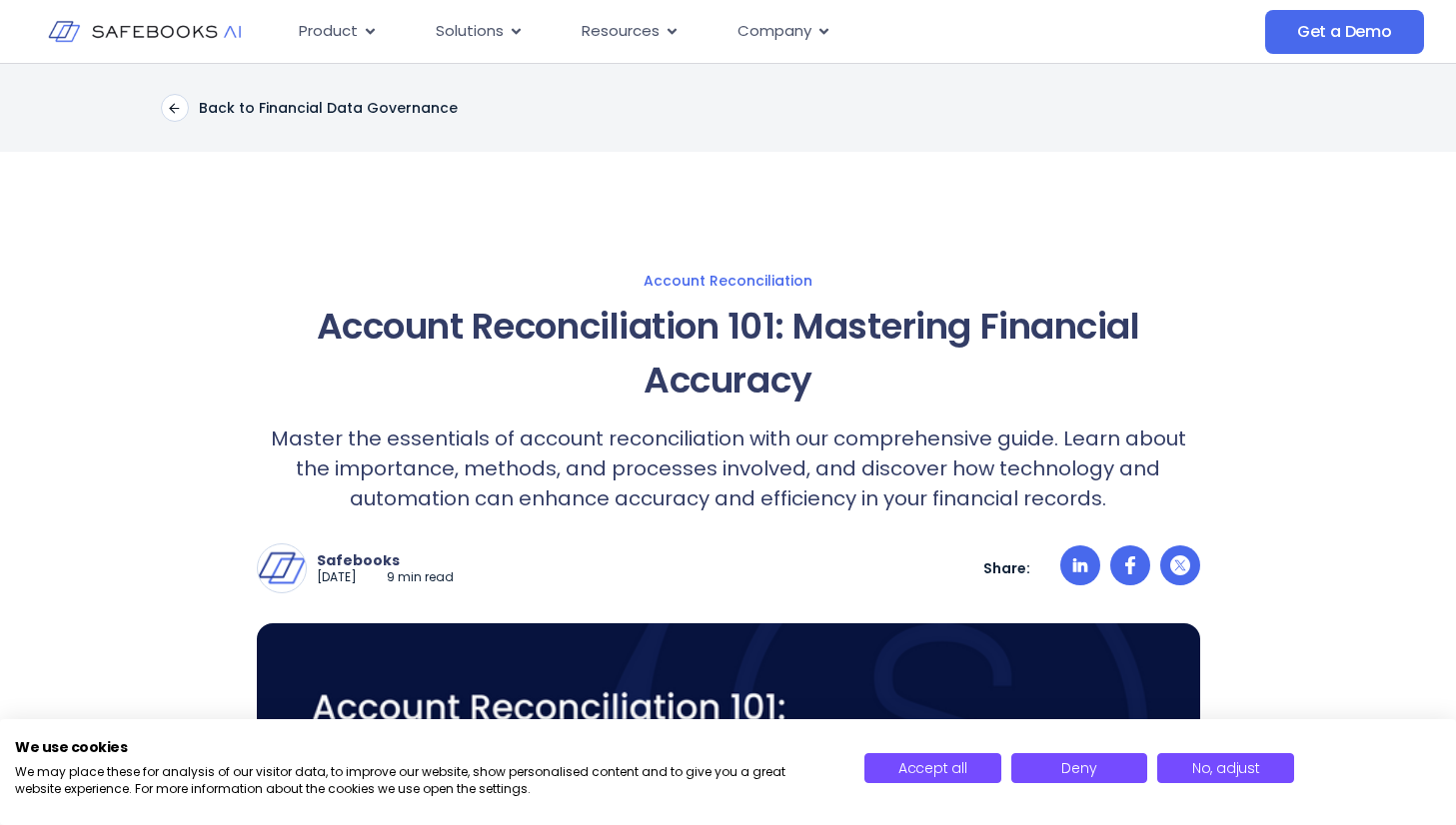 scroll, scrollTop: 2426, scrollLeft: 0, axis: vertical 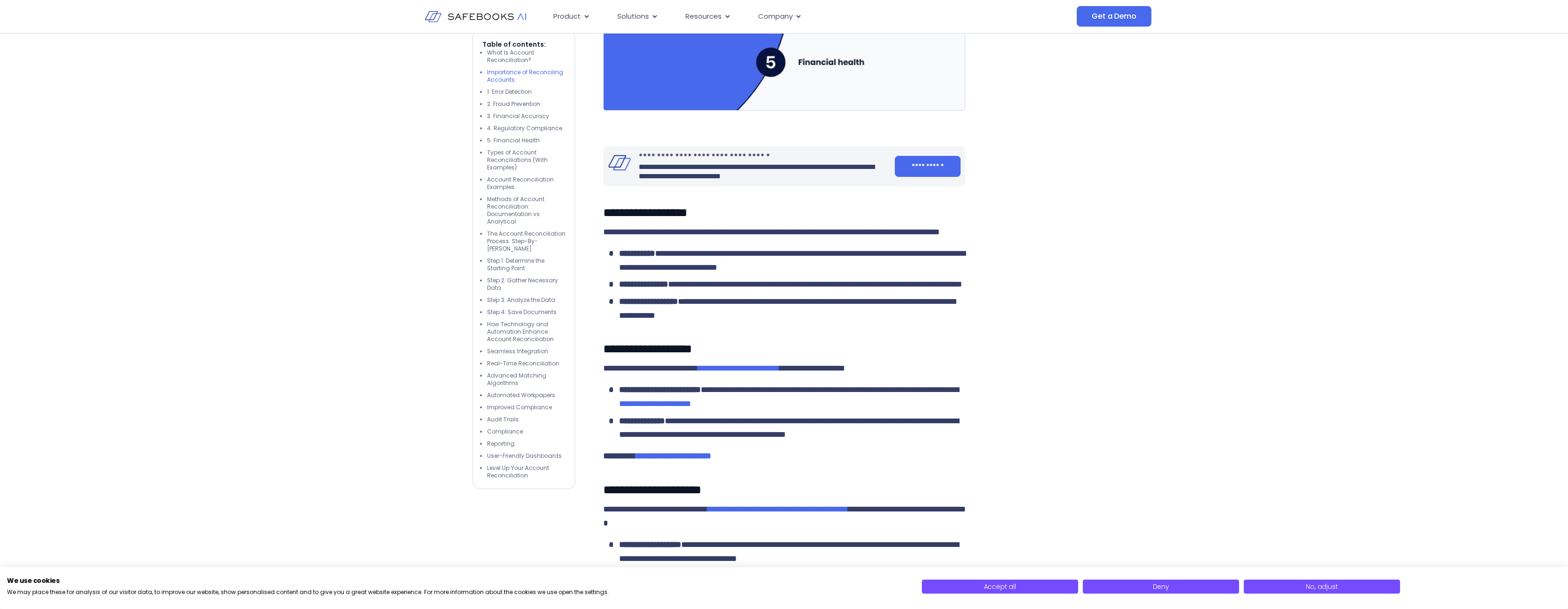 click on "Back to Financial Data Governance Account Reconciliation Account Reconciliation 101: Mastering Financial Accuracy Master the essentials of account reconciliation with our comprehensive guide. Learn about the importance, methods, and processes involved, and discover how technology and automation can enhance accuracy and efficiency in your financial records. Safebooks April 21, 2025 9 min read Safebooks Safebooks AI - the Financial Data Governance Platform finance teams use to trust 100% of their business and financial data in minutes. We create an auditable, cross-system view of all transactions, using AI and machine learning to automatically detect anomalies, fraud indicators, and inaccuracies.  See Full Bio Share: Table of contents: What Is Account Reconciliation? Importance of Reconciling Accounts 1. Error Detection 2. Fraud Prevention 3. Financial Accuracy 4. Regulatory Compliance 5. Financial Health Types of Account Reconciliations (With Examples) Account Reconciliation Examples Step 3: Analyze the Data" at bounding box center (784, 1889) 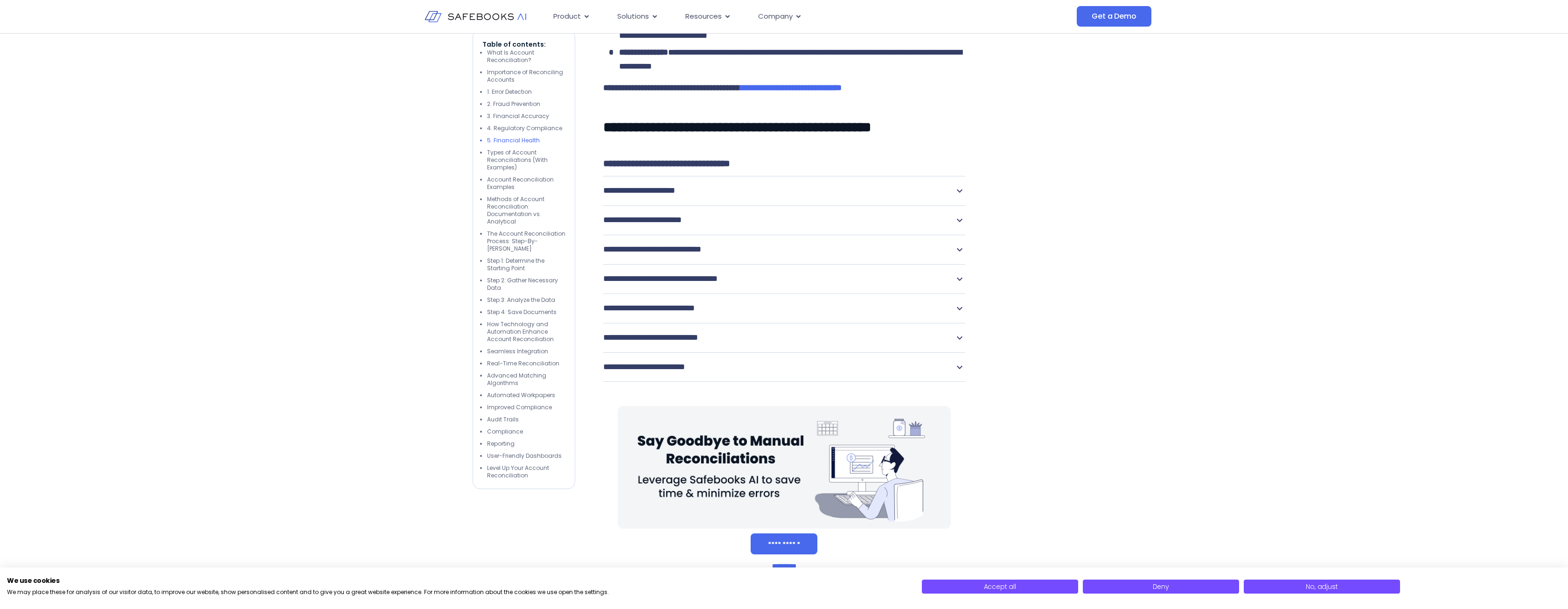scroll, scrollTop: 1974, scrollLeft: 0, axis: vertical 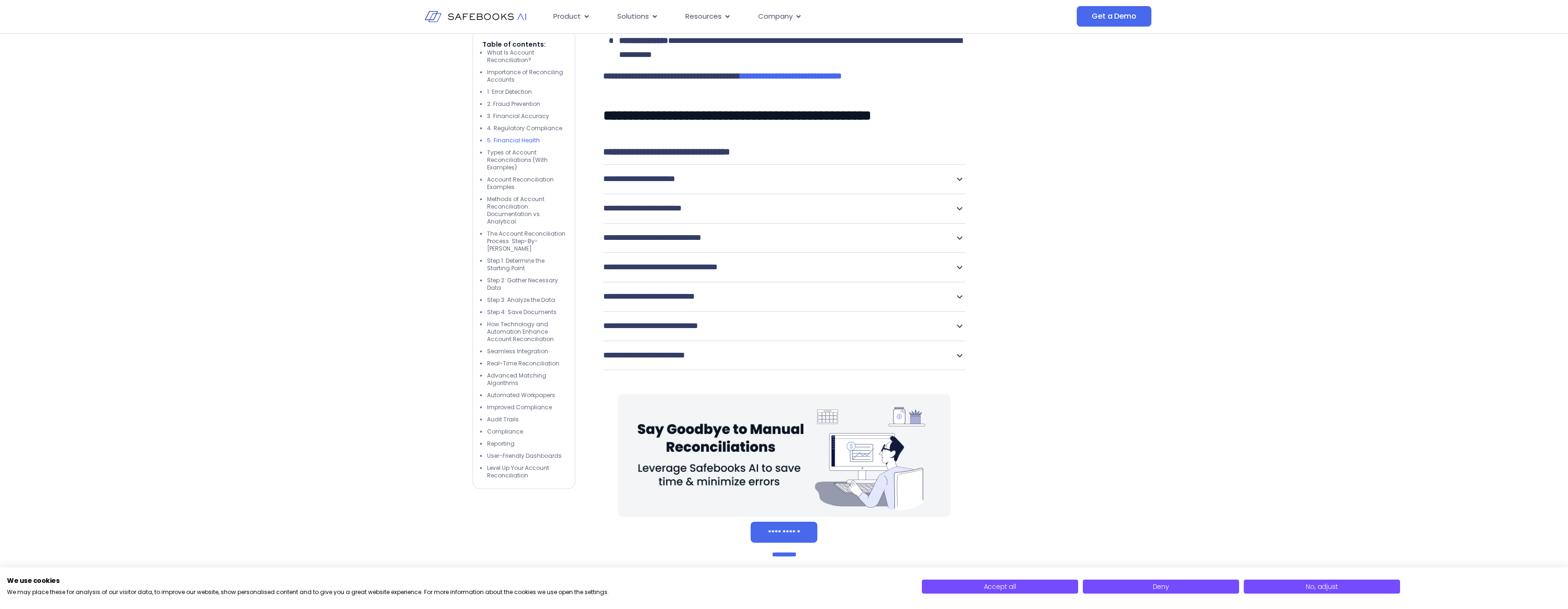 click on "**********" at bounding box center (784, 179) 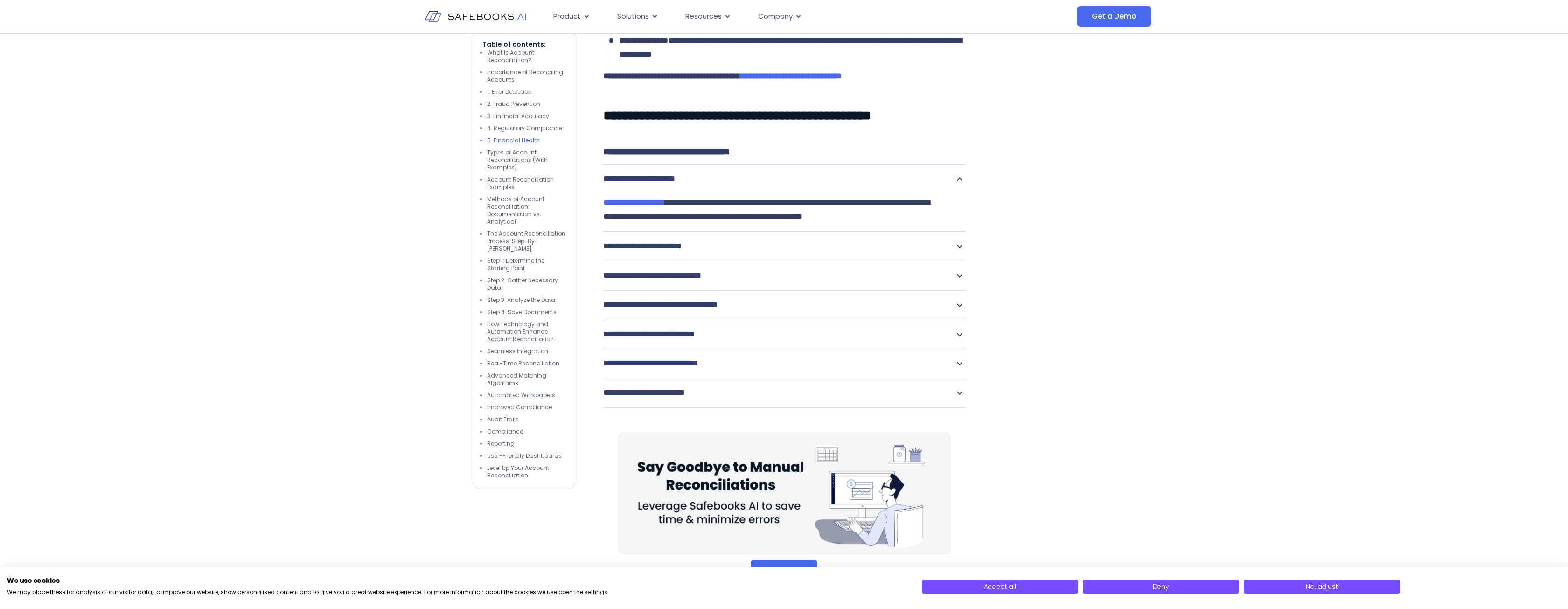 click on "**********" at bounding box center (784, 246) 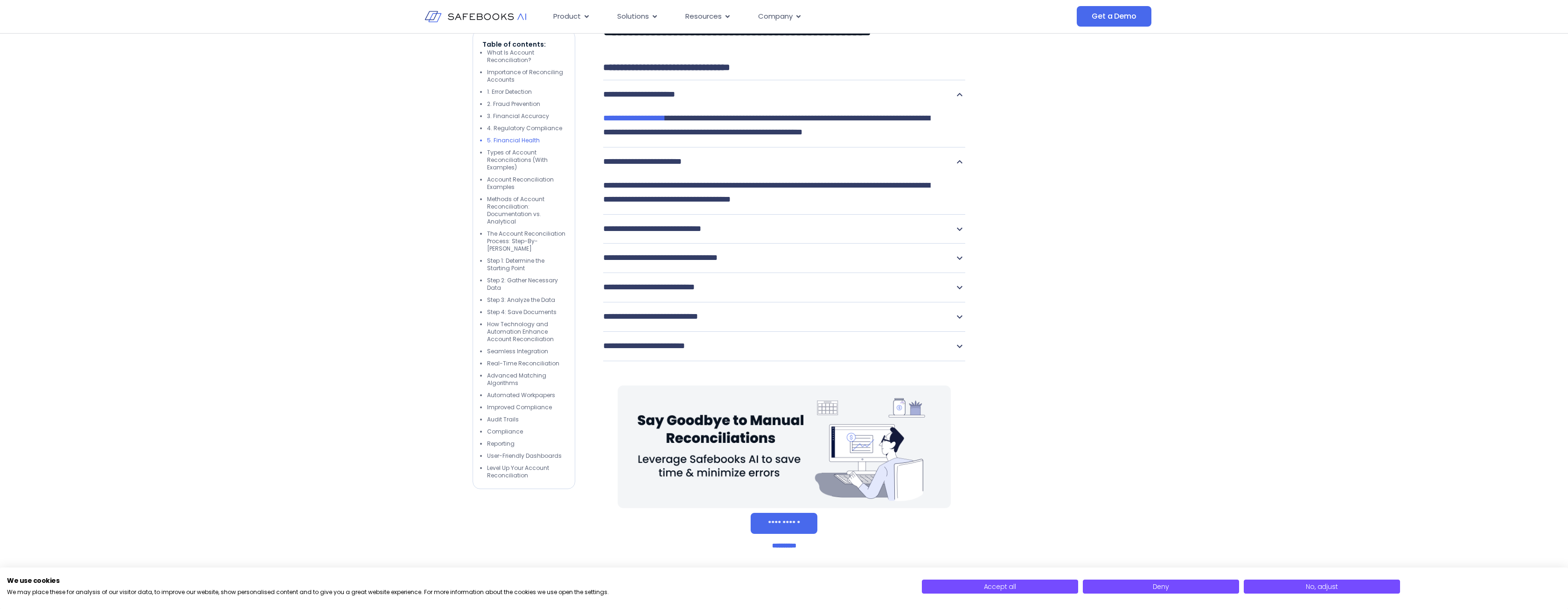 scroll, scrollTop: 2067, scrollLeft: 0, axis: vertical 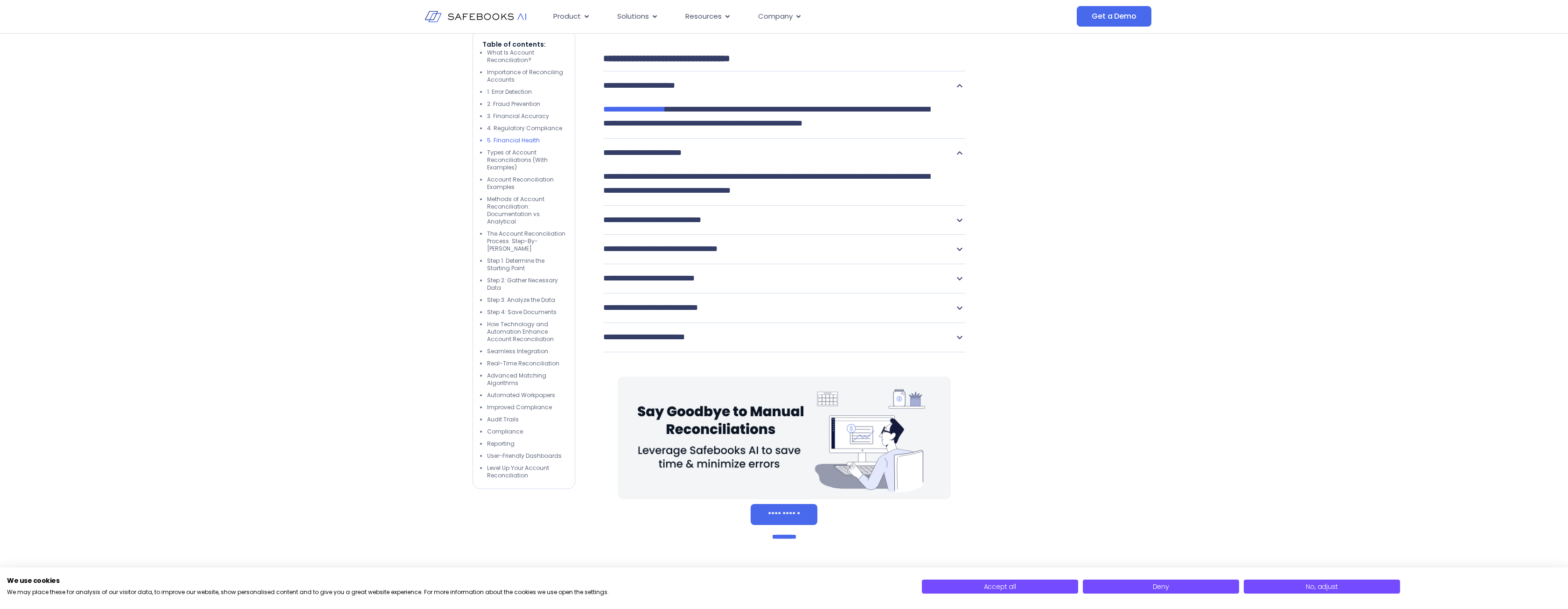 click on "**********" at bounding box center (784, 220) 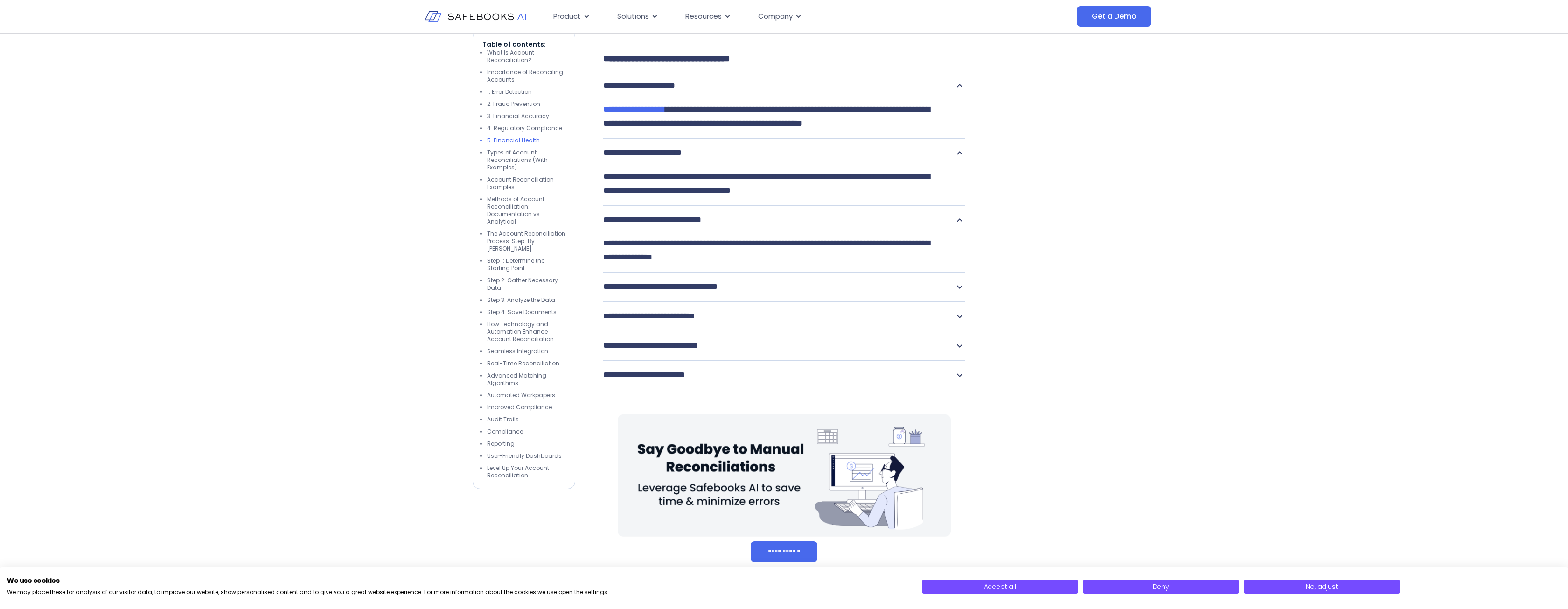 click at bounding box center (1045, 1076) 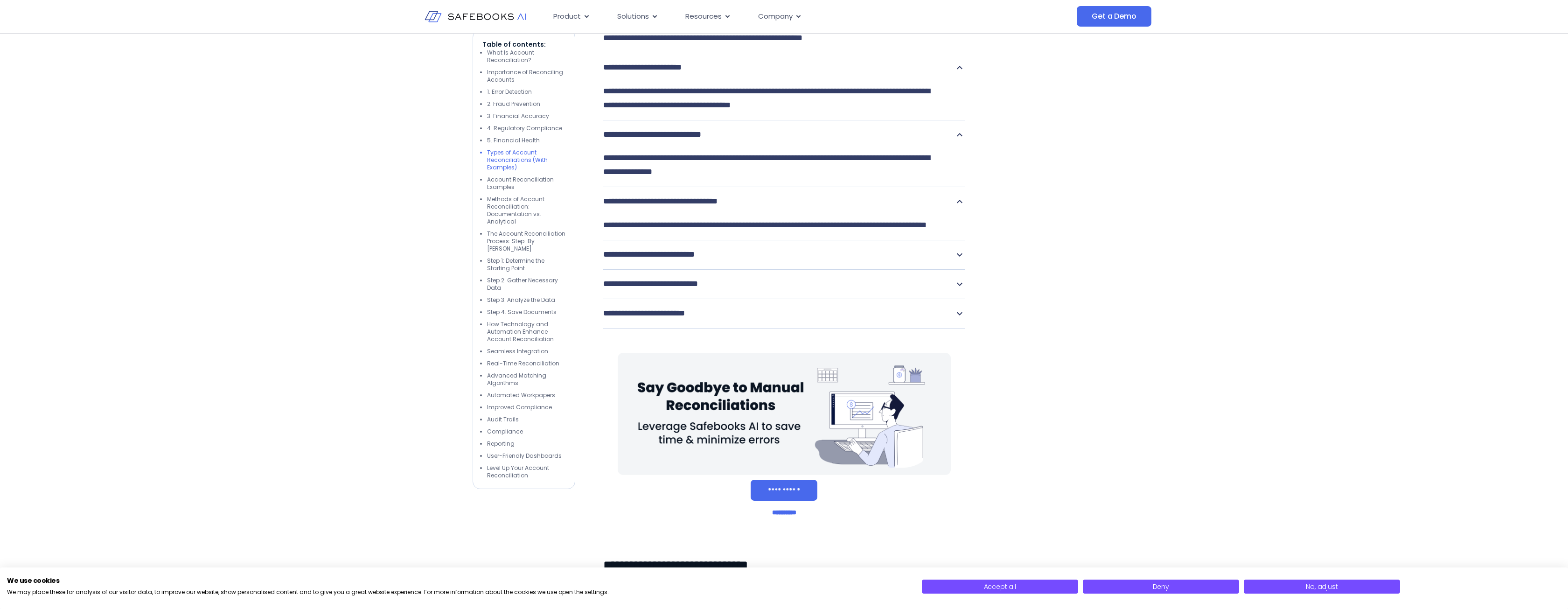 scroll, scrollTop: 2161, scrollLeft: 0, axis: vertical 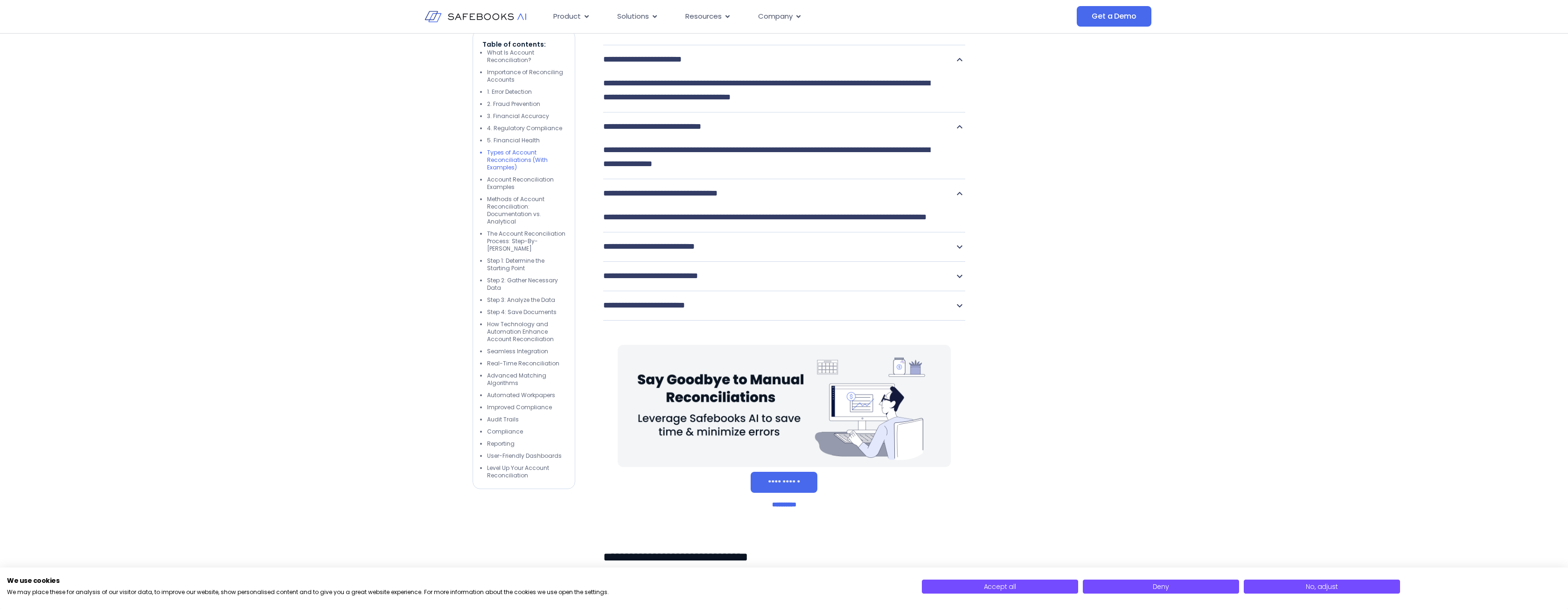 click 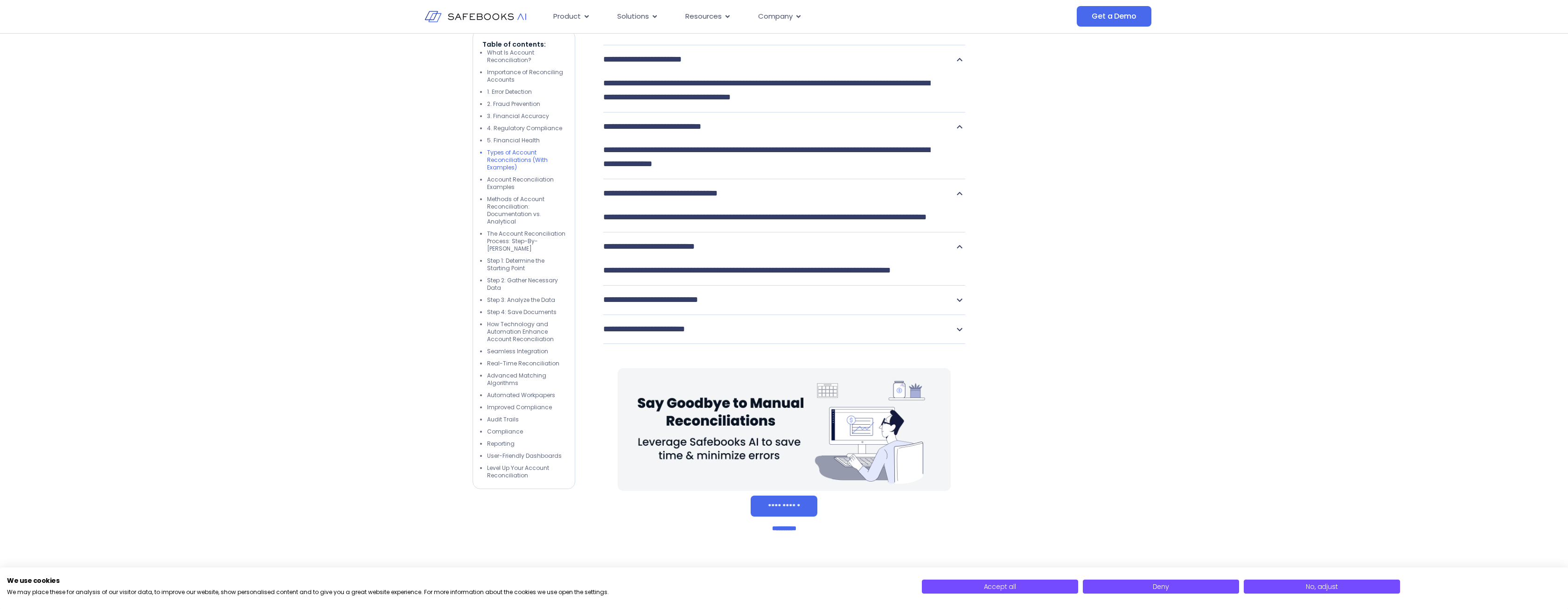 scroll, scrollTop: 2207, scrollLeft: 0, axis: vertical 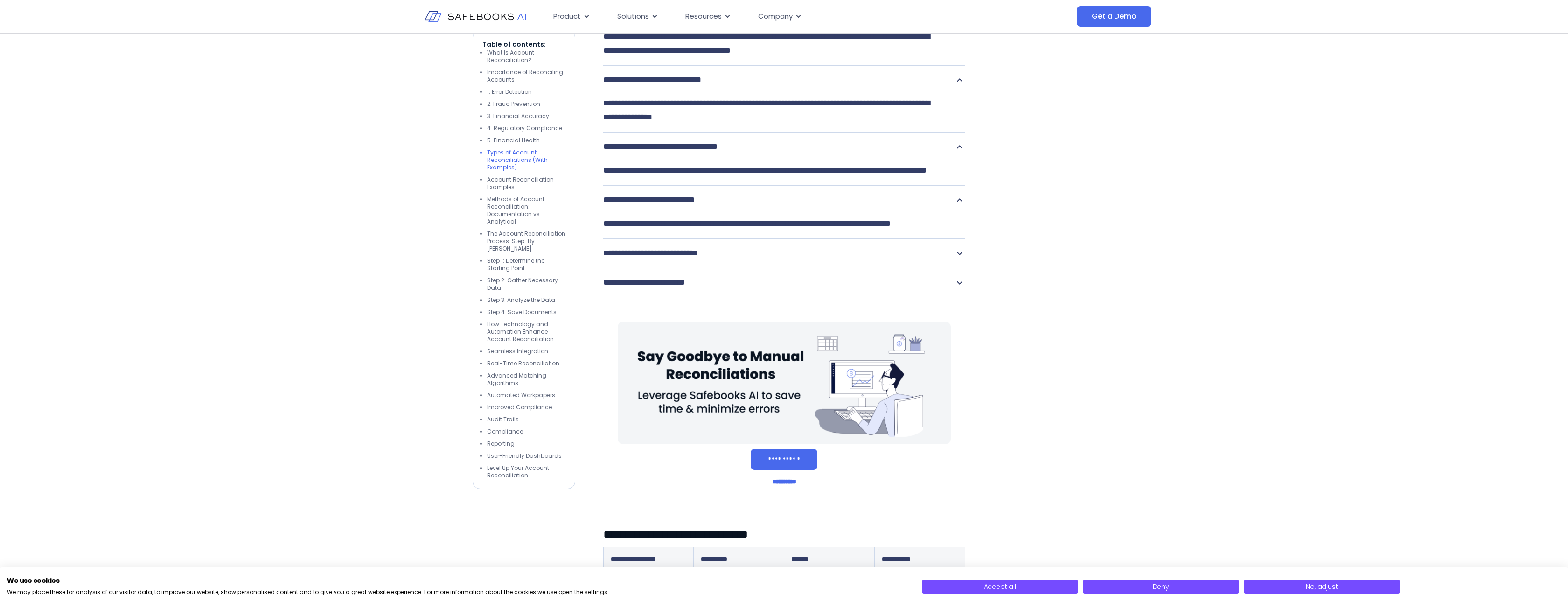click on "**********" at bounding box center [784, 253] 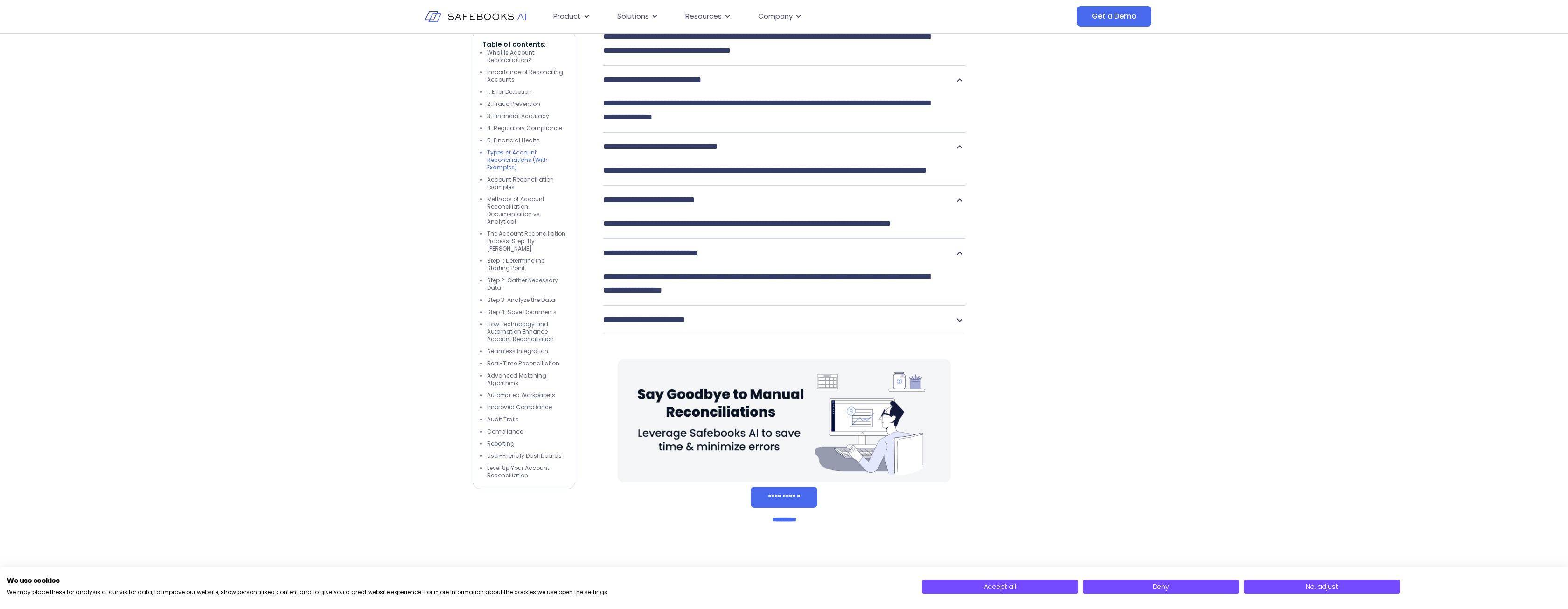 click at bounding box center (1045, 979) 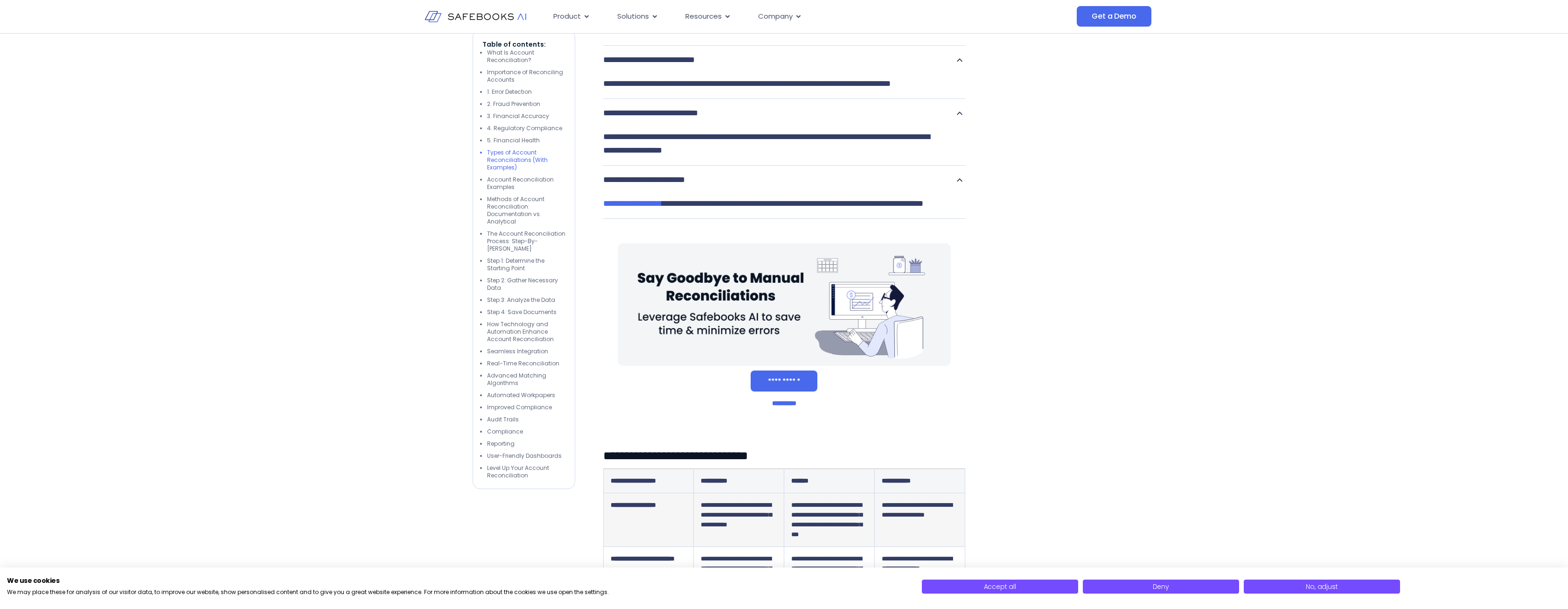 click at bounding box center [1045, 851] 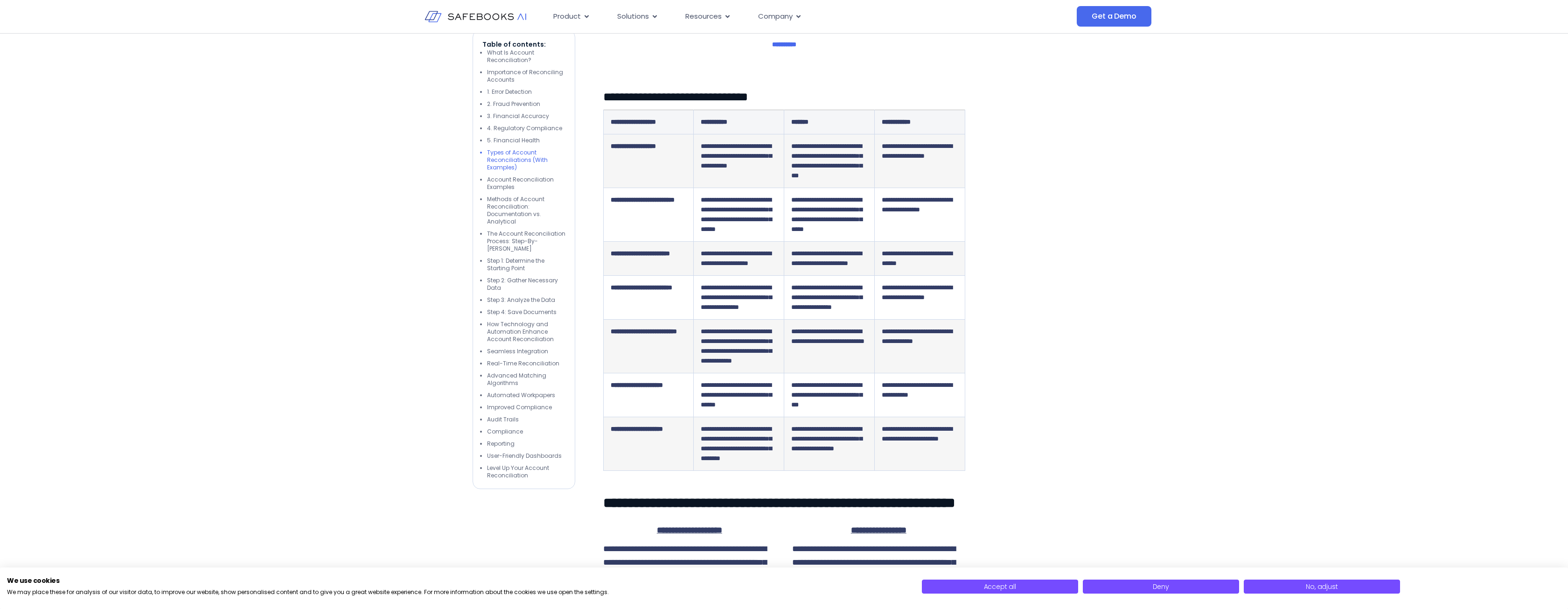 scroll, scrollTop: 2721, scrollLeft: 0, axis: vertical 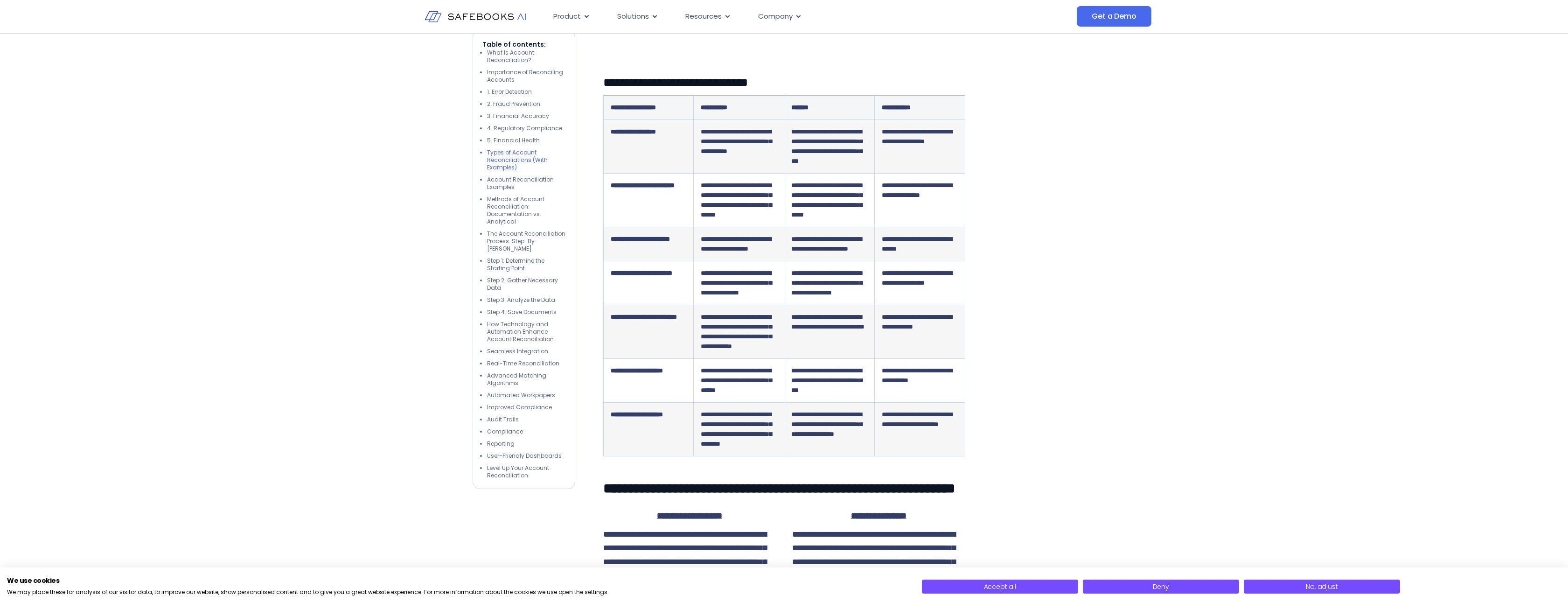 drag, startPoint x: 1036, startPoint y: 329, endPoint x: 1022, endPoint y: 330, distance: 14.03567 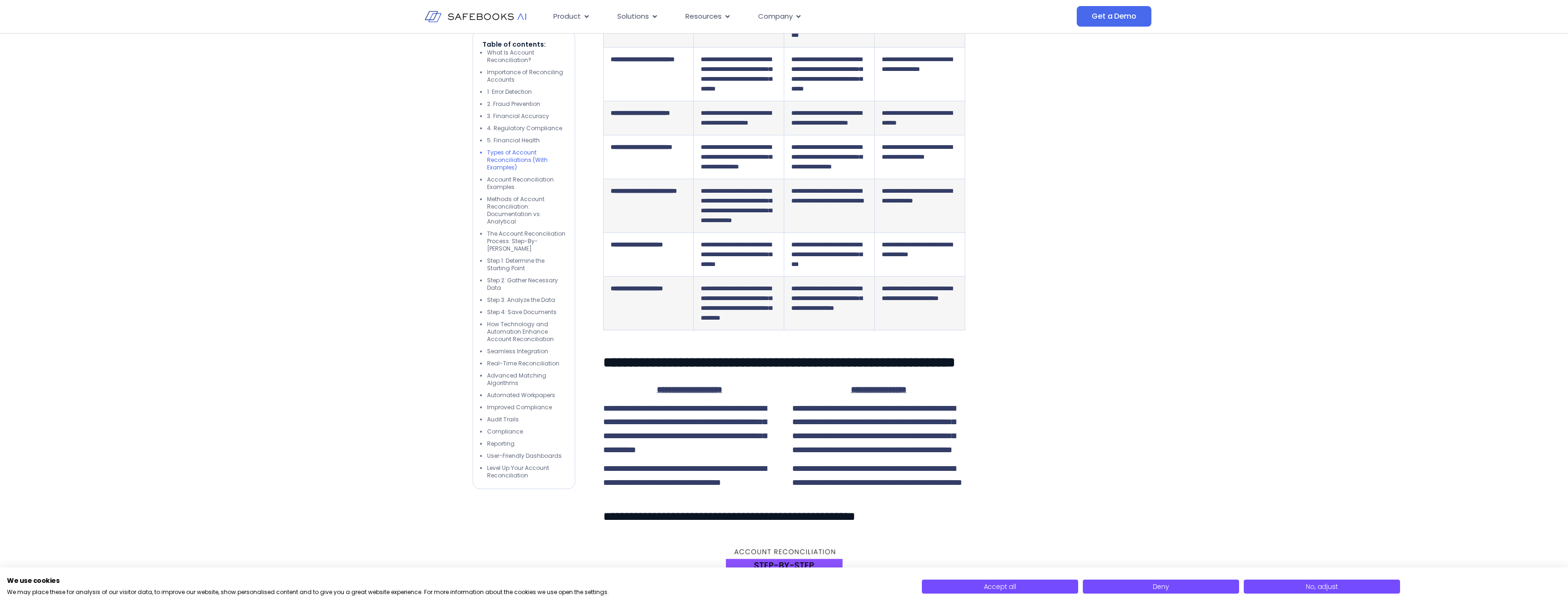 scroll, scrollTop: 2861, scrollLeft: 0, axis: vertical 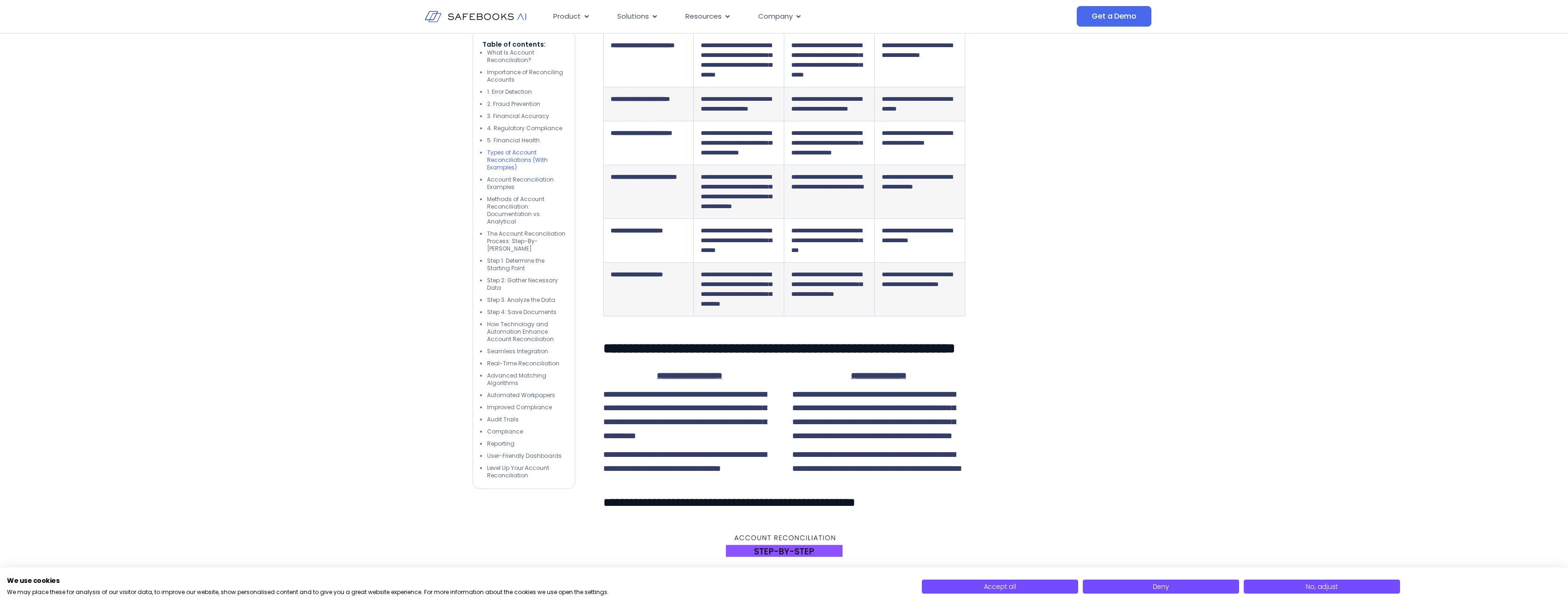 click at bounding box center (1045, 337) 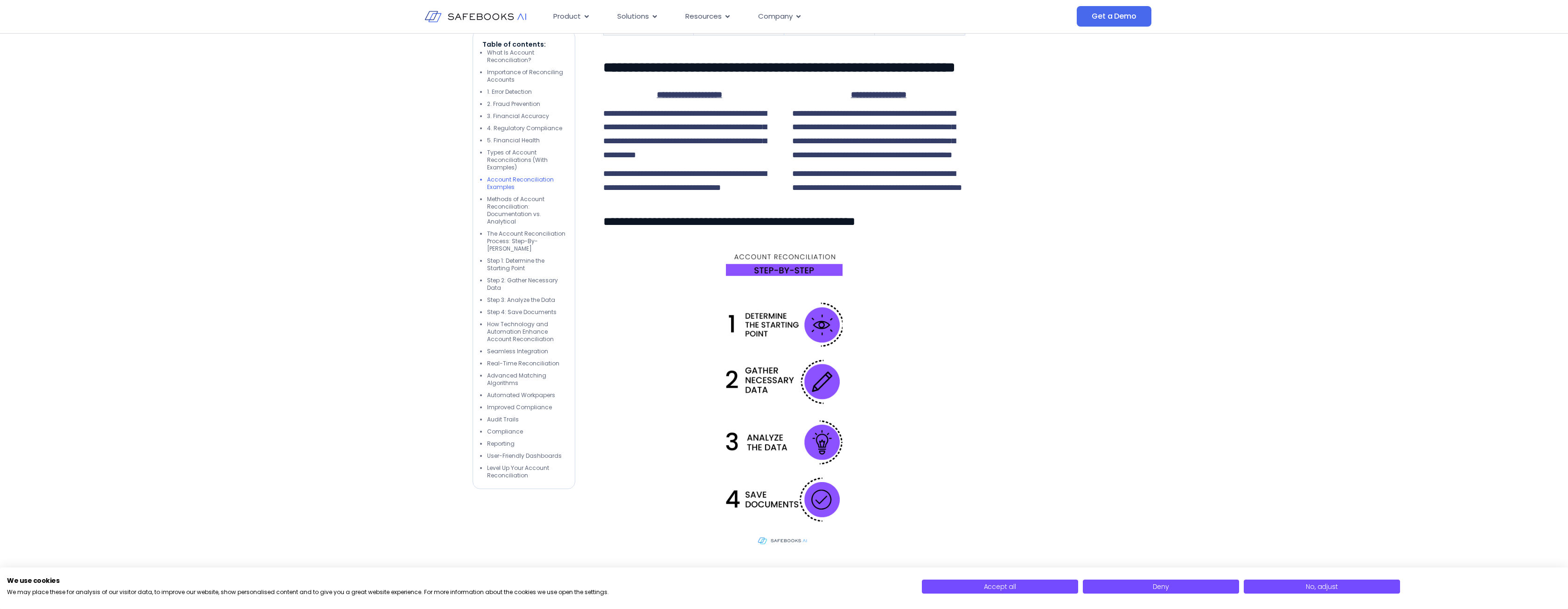 scroll, scrollTop: 3187, scrollLeft: 0, axis: vertical 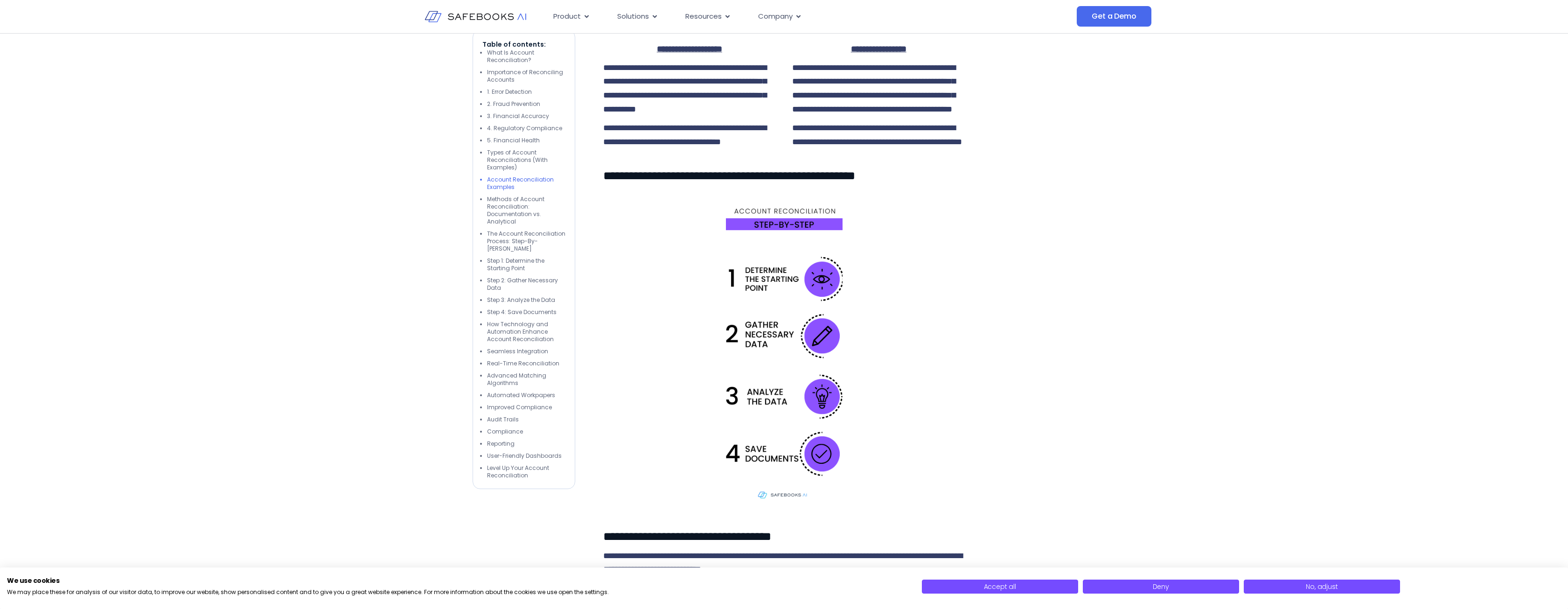 click at bounding box center (1045, 11) 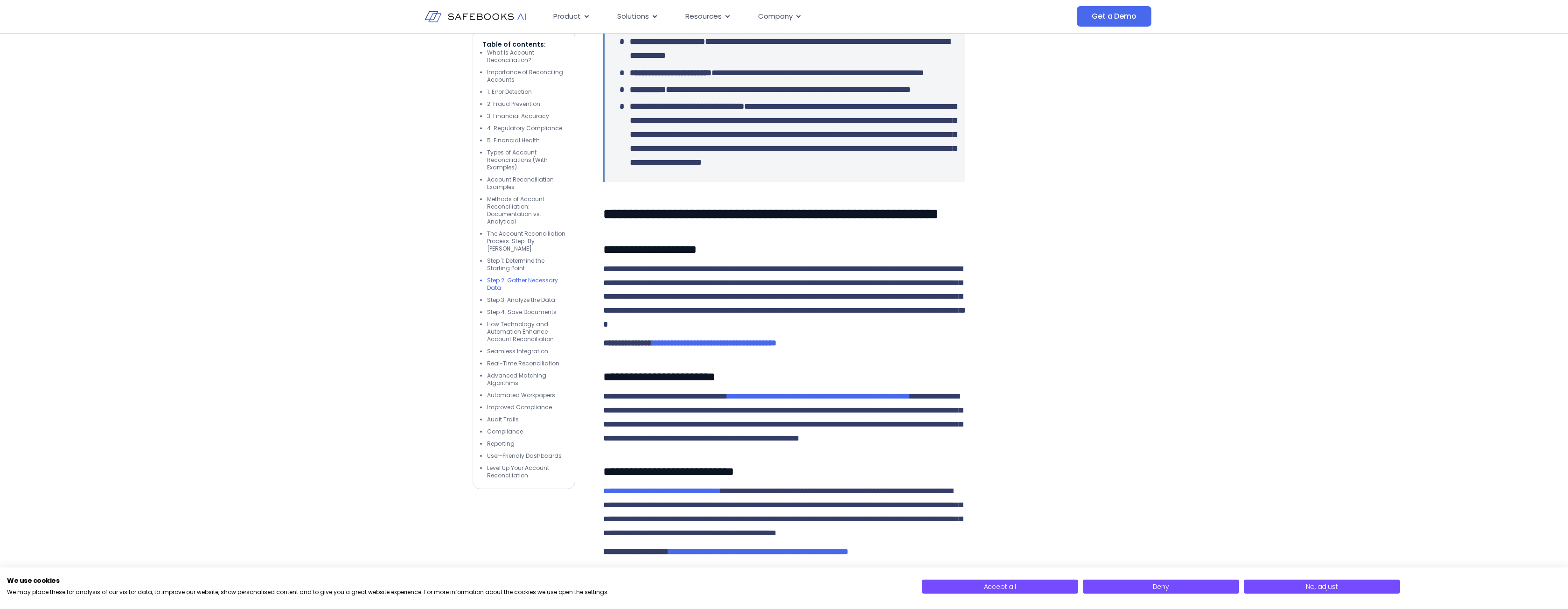 scroll, scrollTop: 4074, scrollLeft: 0, axis: vertical 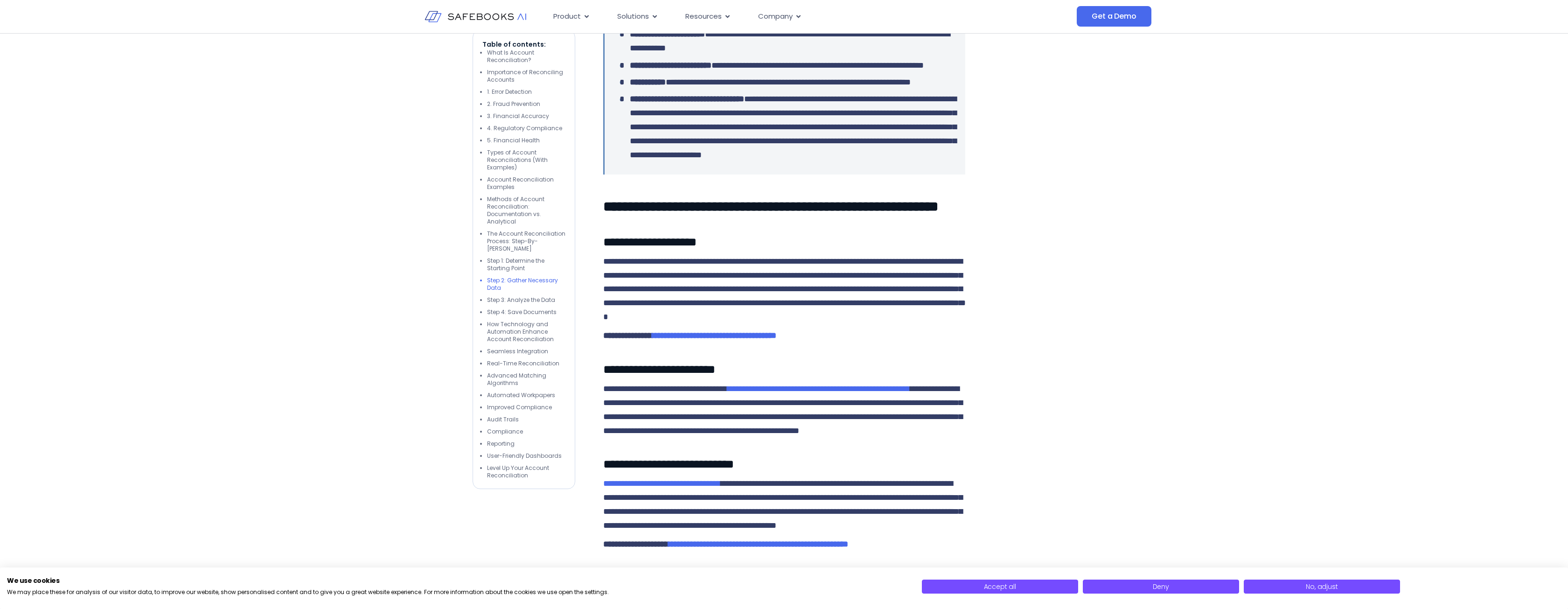 click at bounding box center (1045, -854) 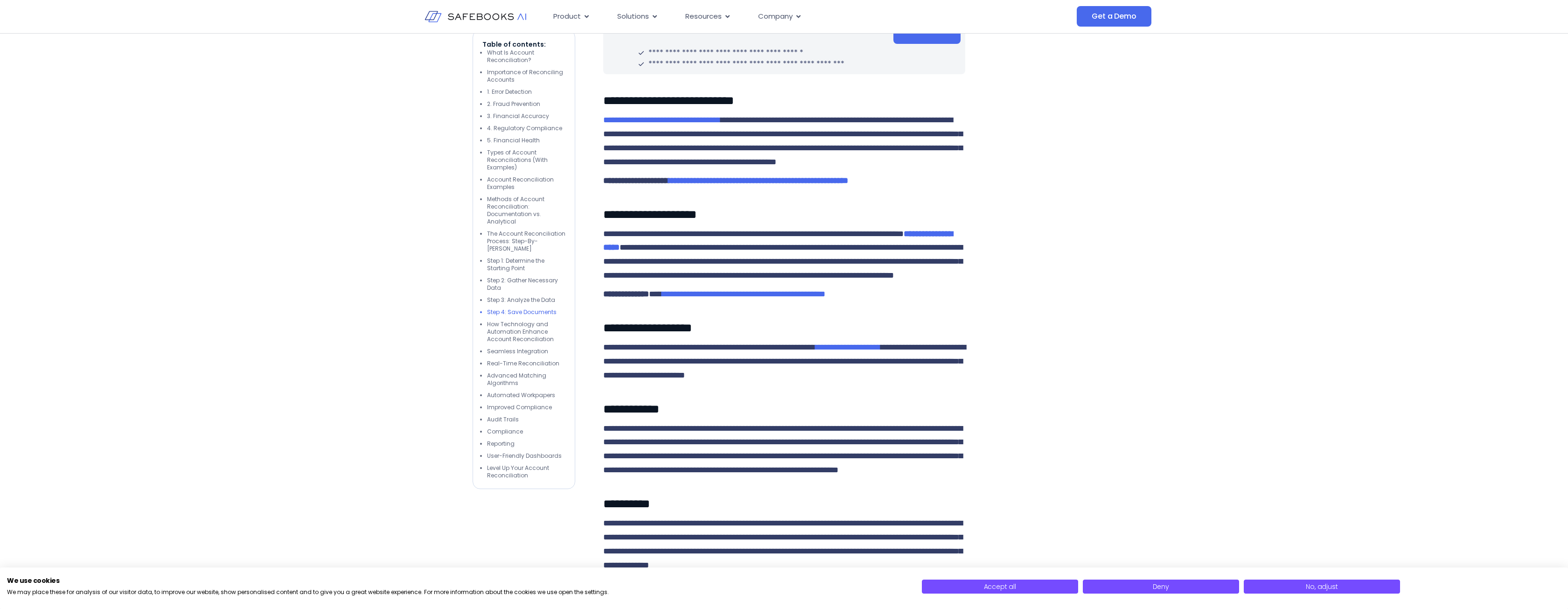 scroll, scrollTop: 4541, scrollLeft: 0, axis: vertical 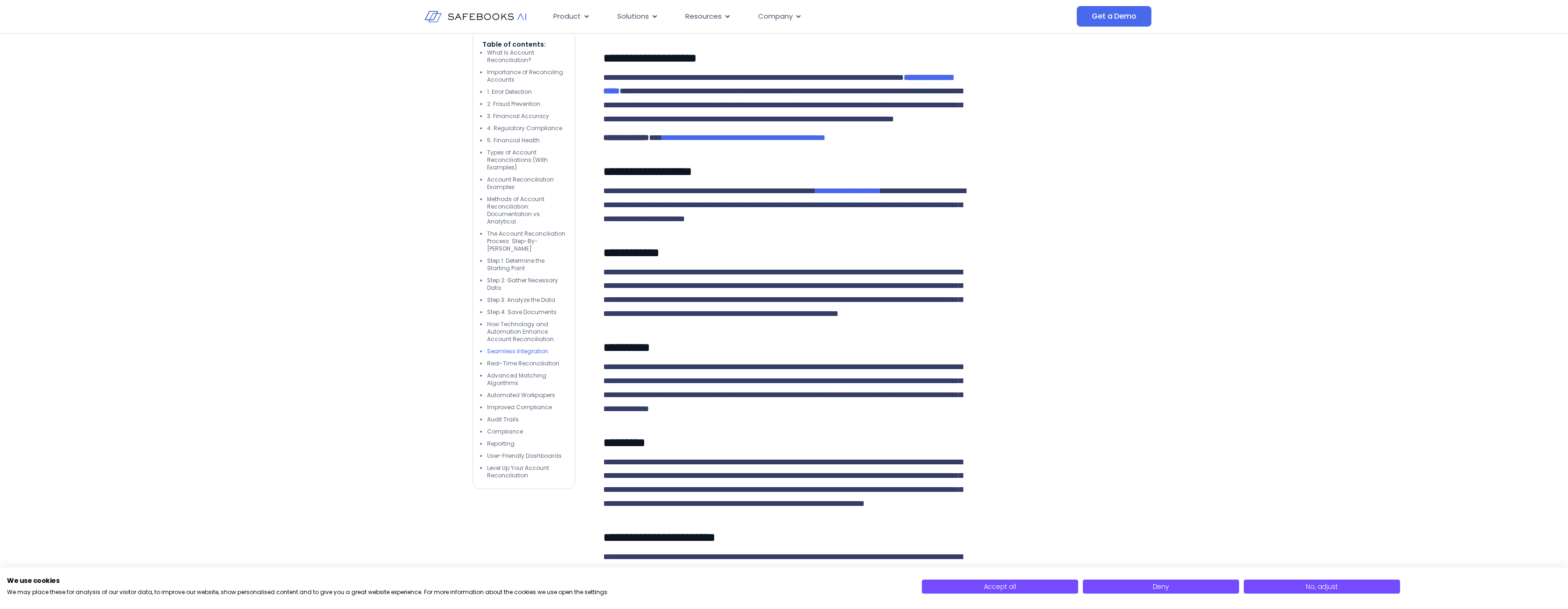drag, startPoint x: 747, startPoint y: 307, endPoint x: 751, endPoint y: 320, distance: 13.60147 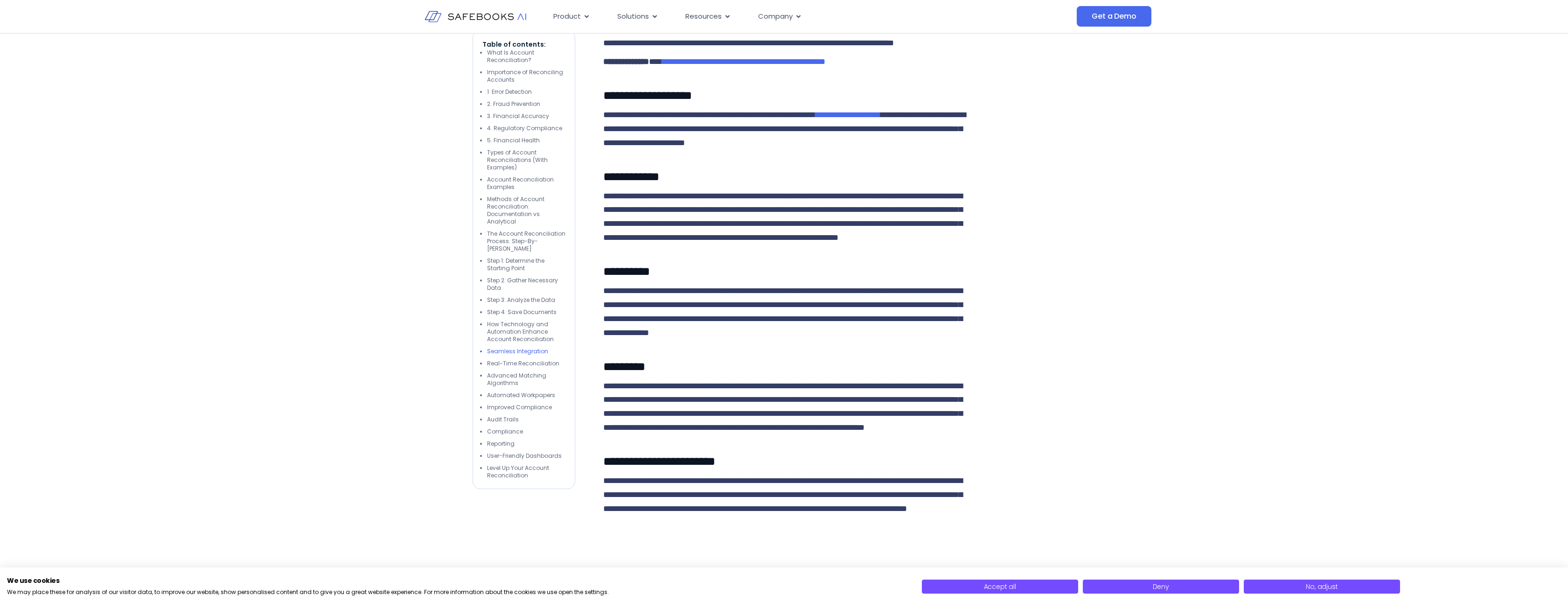 scroll, scrollTop: 4774, scrollLeft: 0, axis: vertical 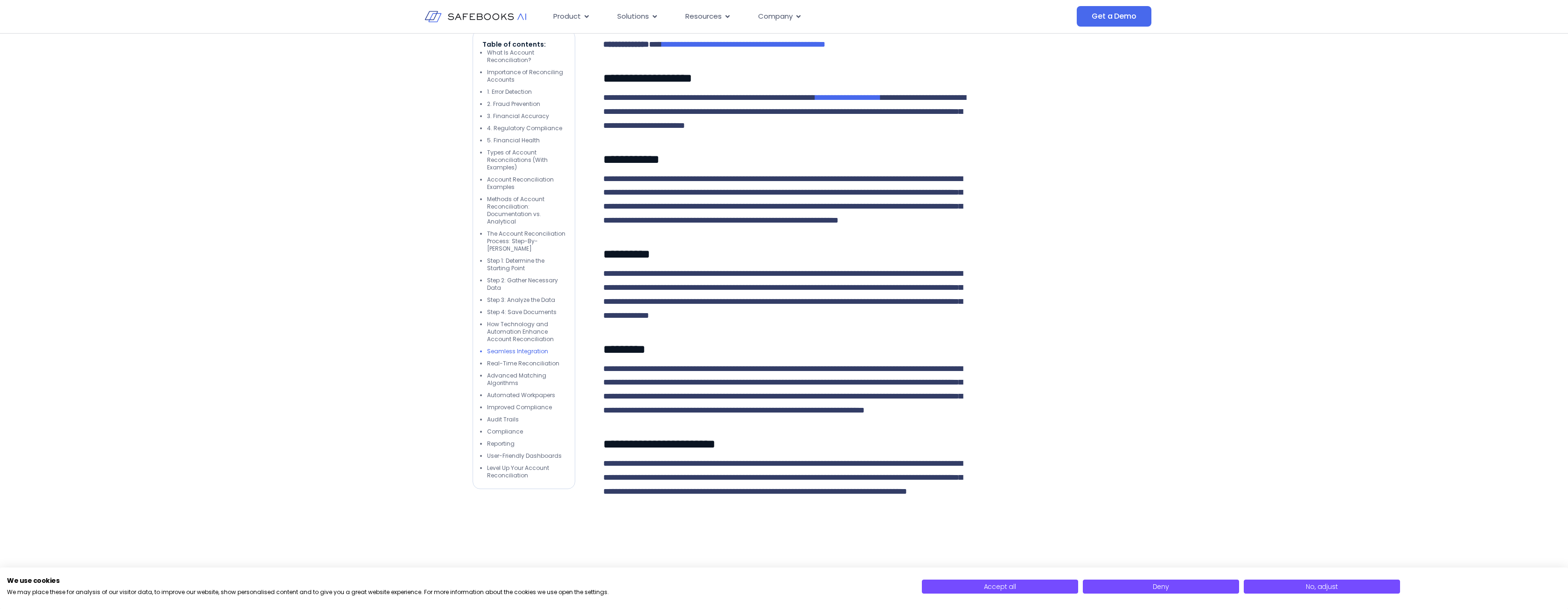 click on "**********" at bounding box center (783, -109) 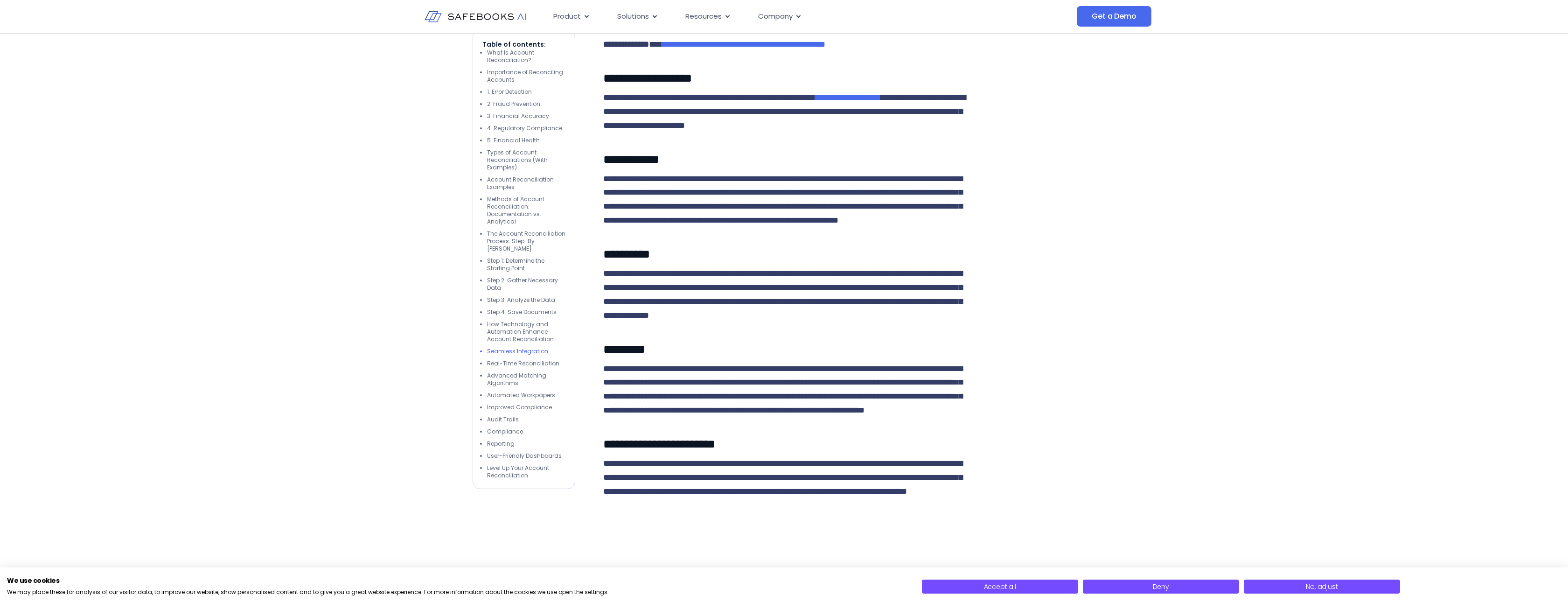 drag, startPoint x: 649, startPoint y: 333, endPoint x: 754, endPoint y: 330, distance: 105.04285 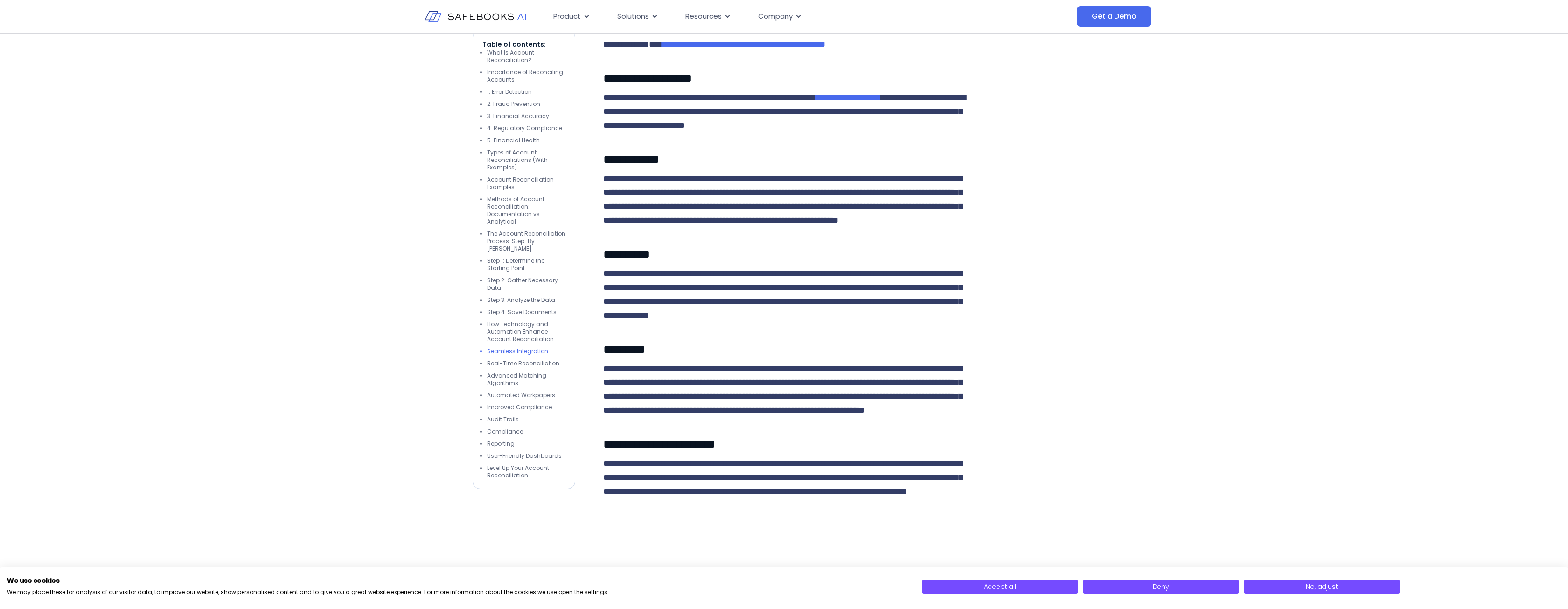 click on "**********" at bounding box center [783, -109] 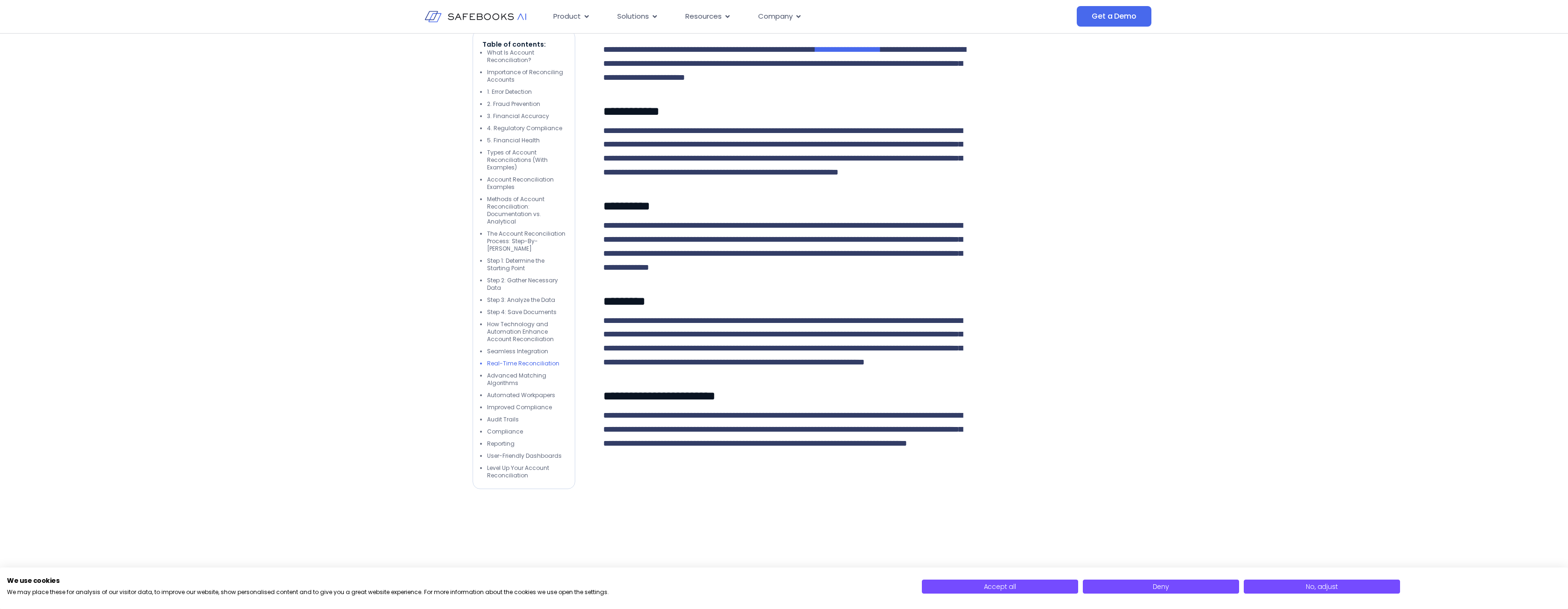 scroll, scrollTop: 4867, scrollLeft: 0, axis: vertical 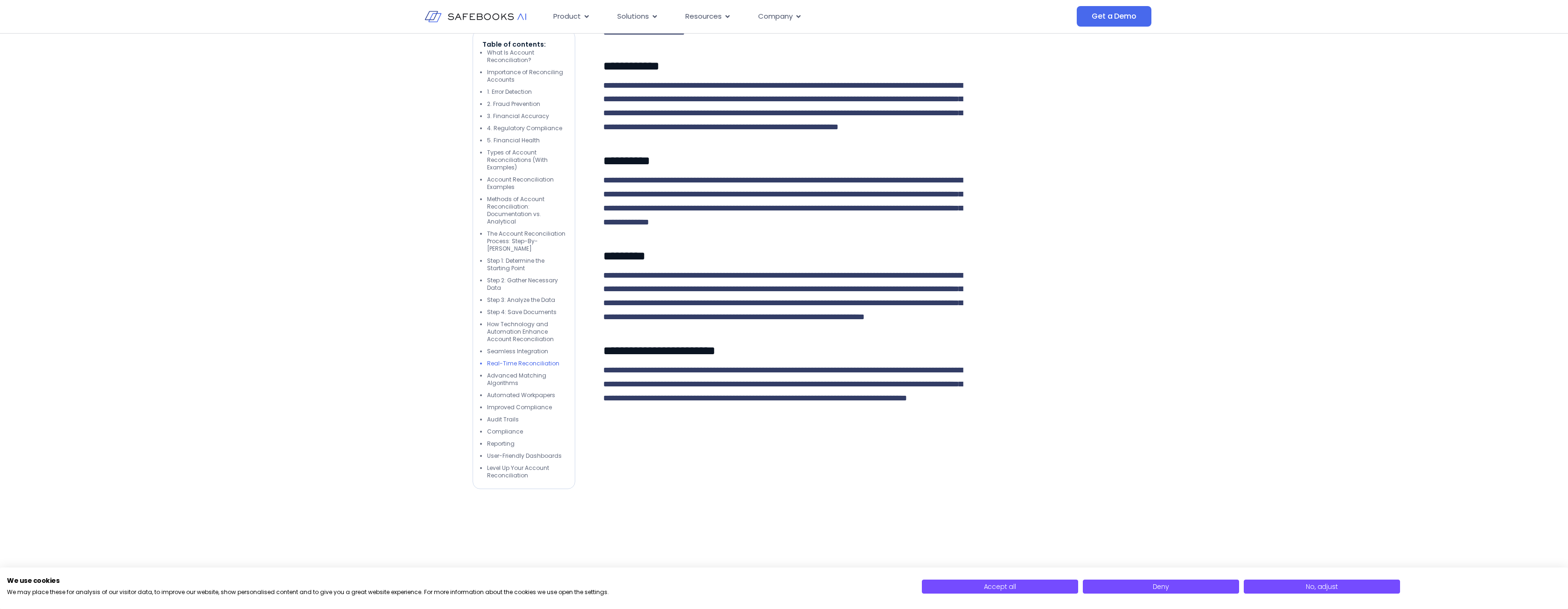 click on "**********" at bounding box center (753, -109) 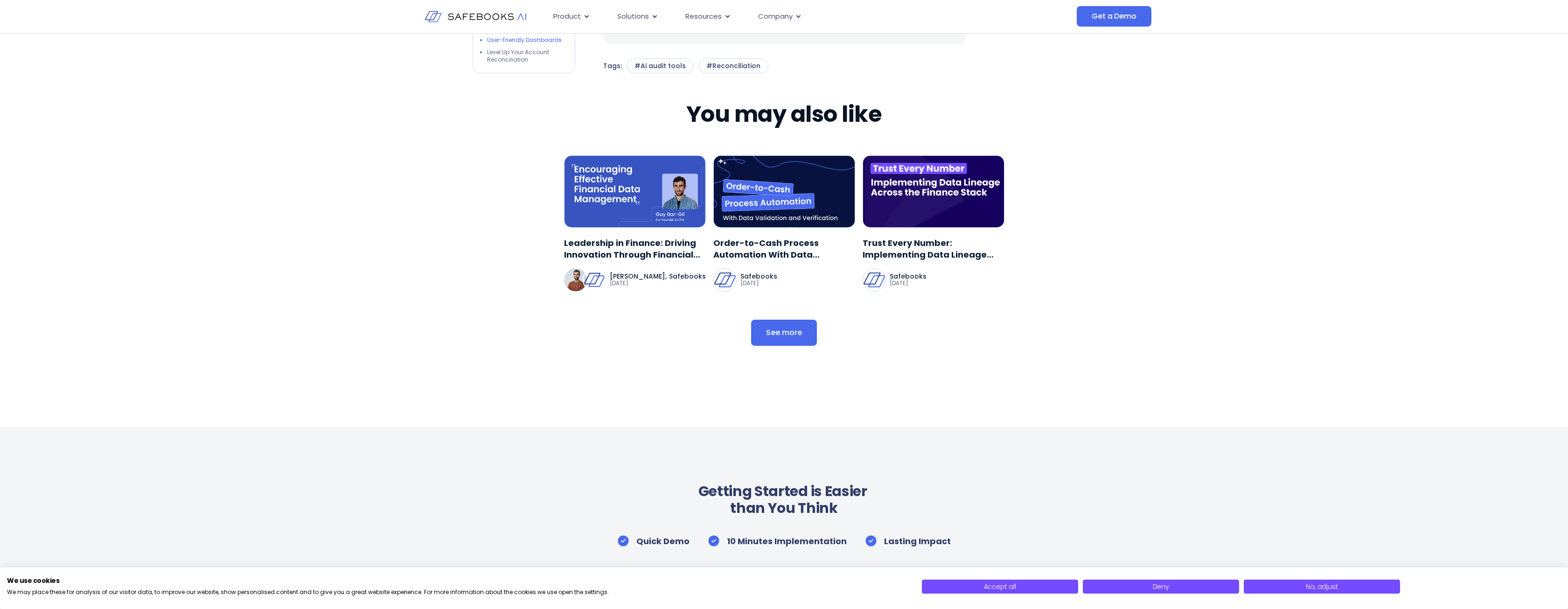 scroll, scrollTop: 6127, scrollLeft: 0, axis: vertical 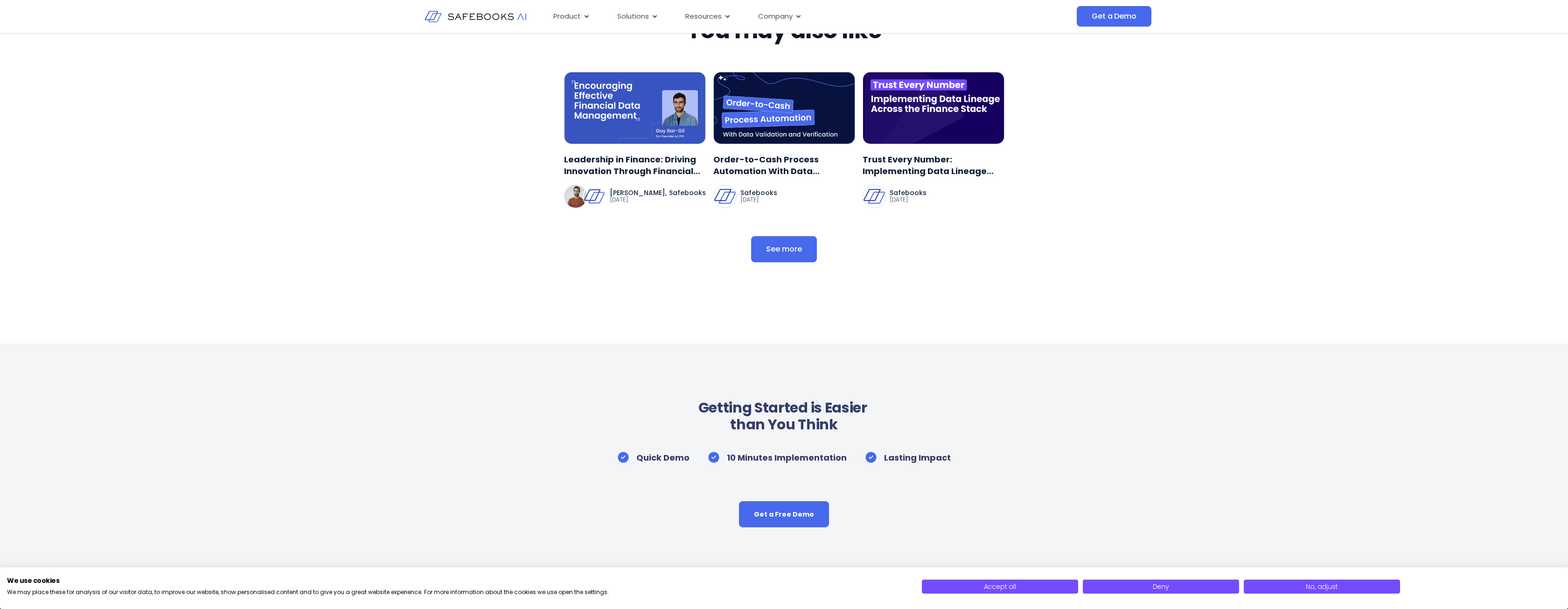 click on "**********" at bounding box center (784, -331) 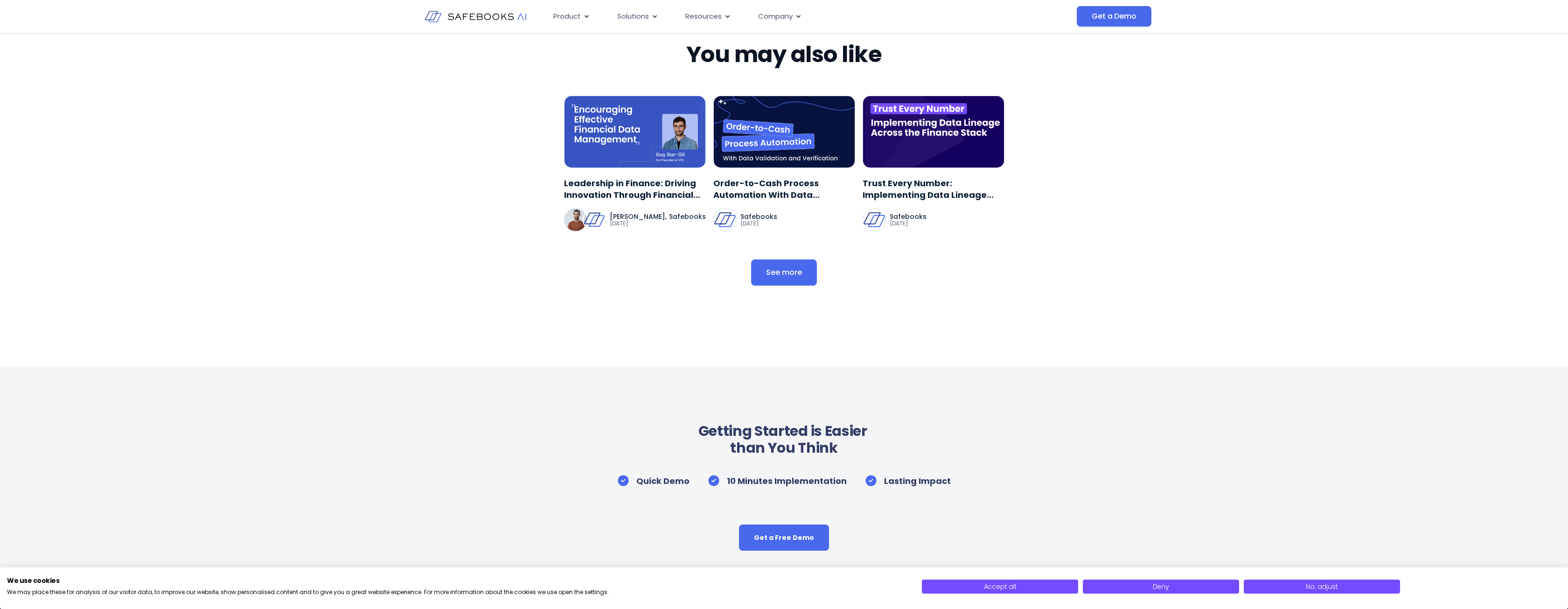click on "**********" at bounding box center (750, -331) 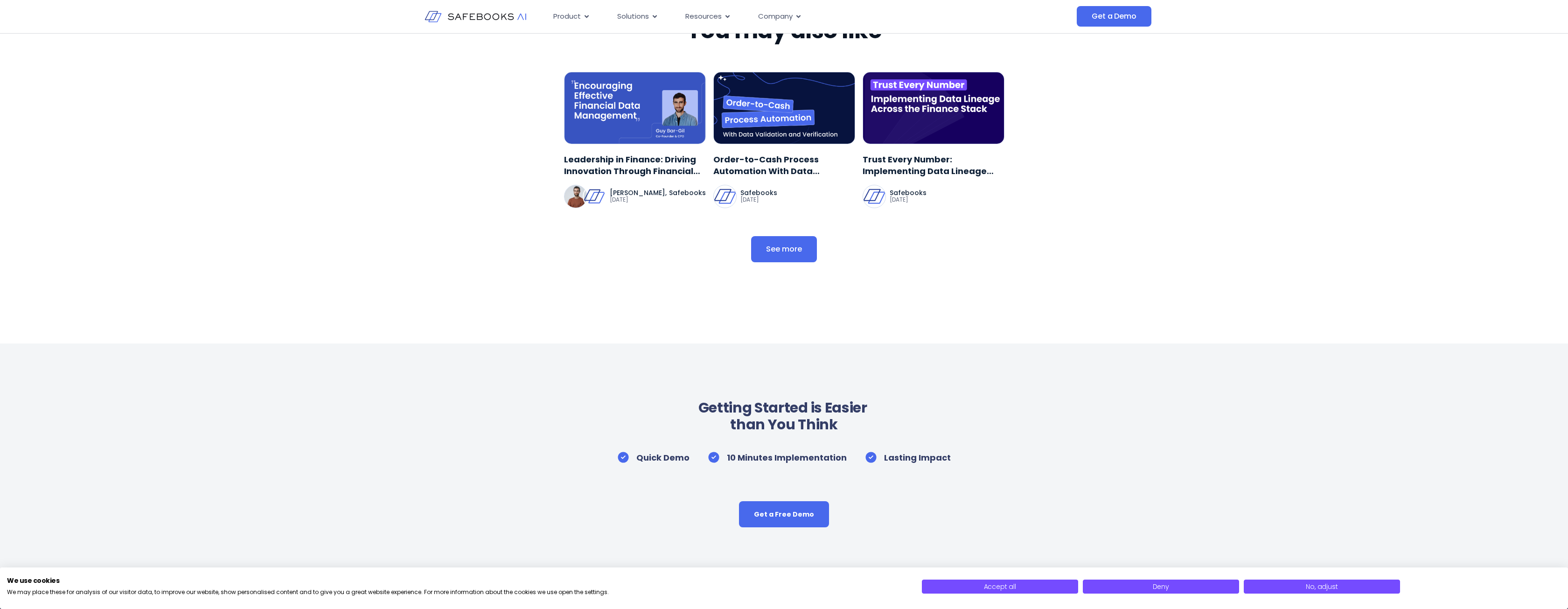 click on "**********" at bounding box center (784, -301) 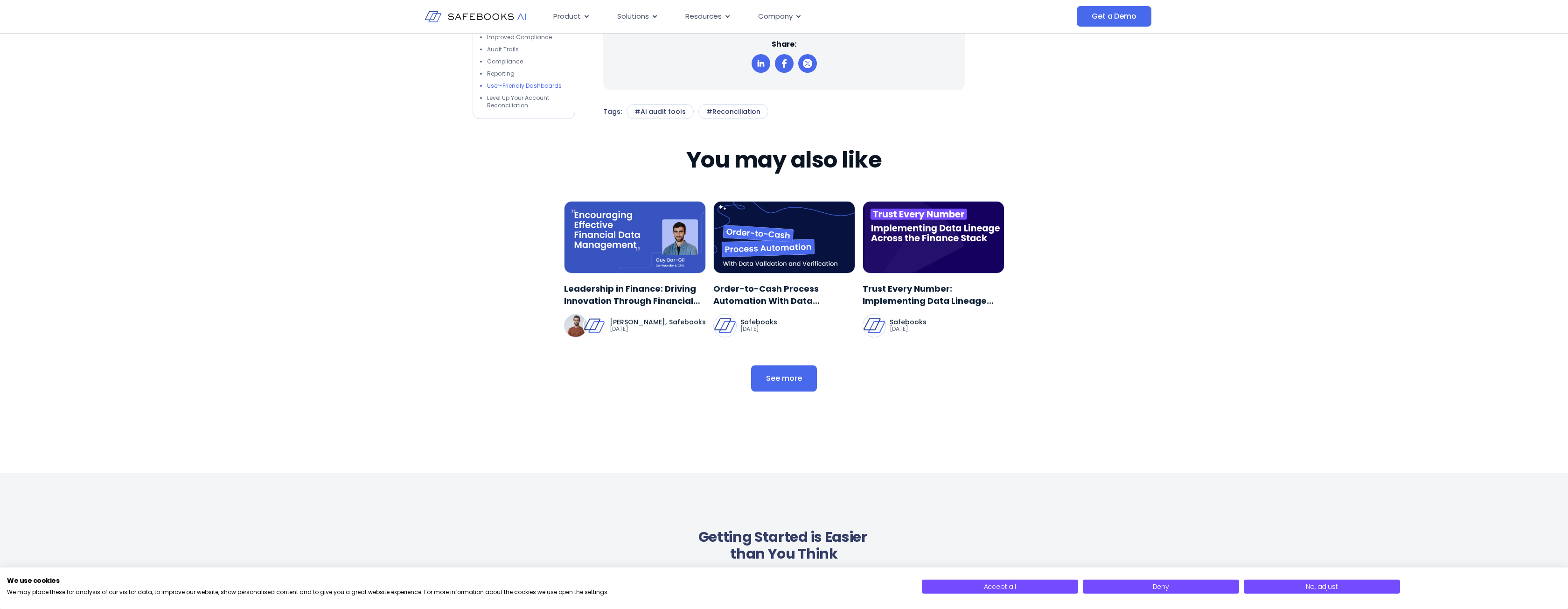 click on "**********" at bounding box center (720, -301) 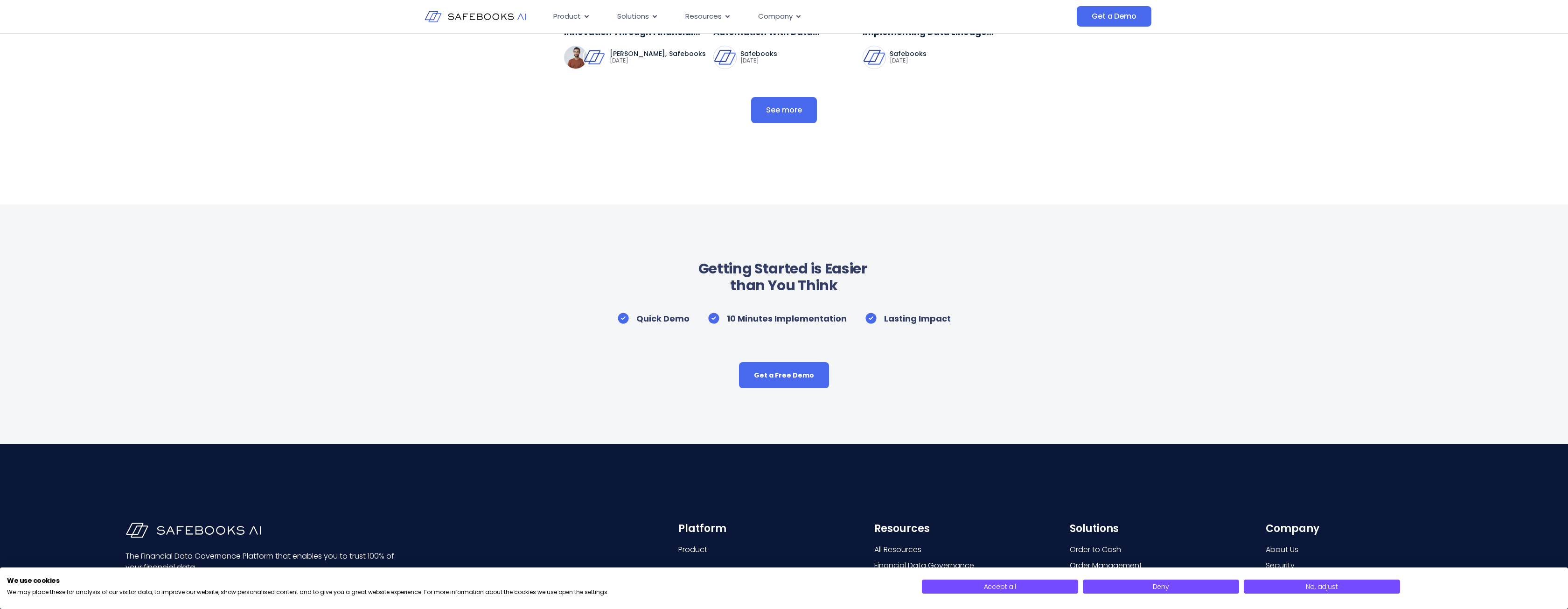 scroll, scrollTop: 6267, scrollLeft: 0, axis: vertical 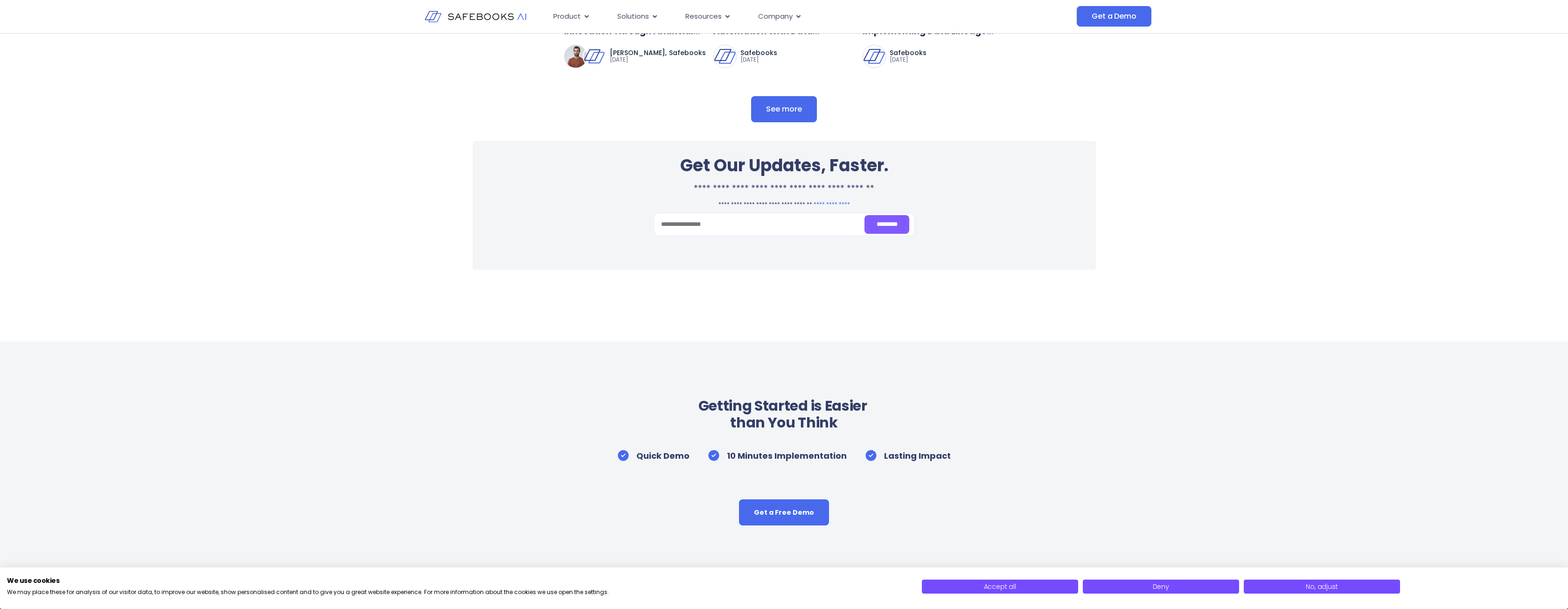 click at bounding box center [1045, -2934] 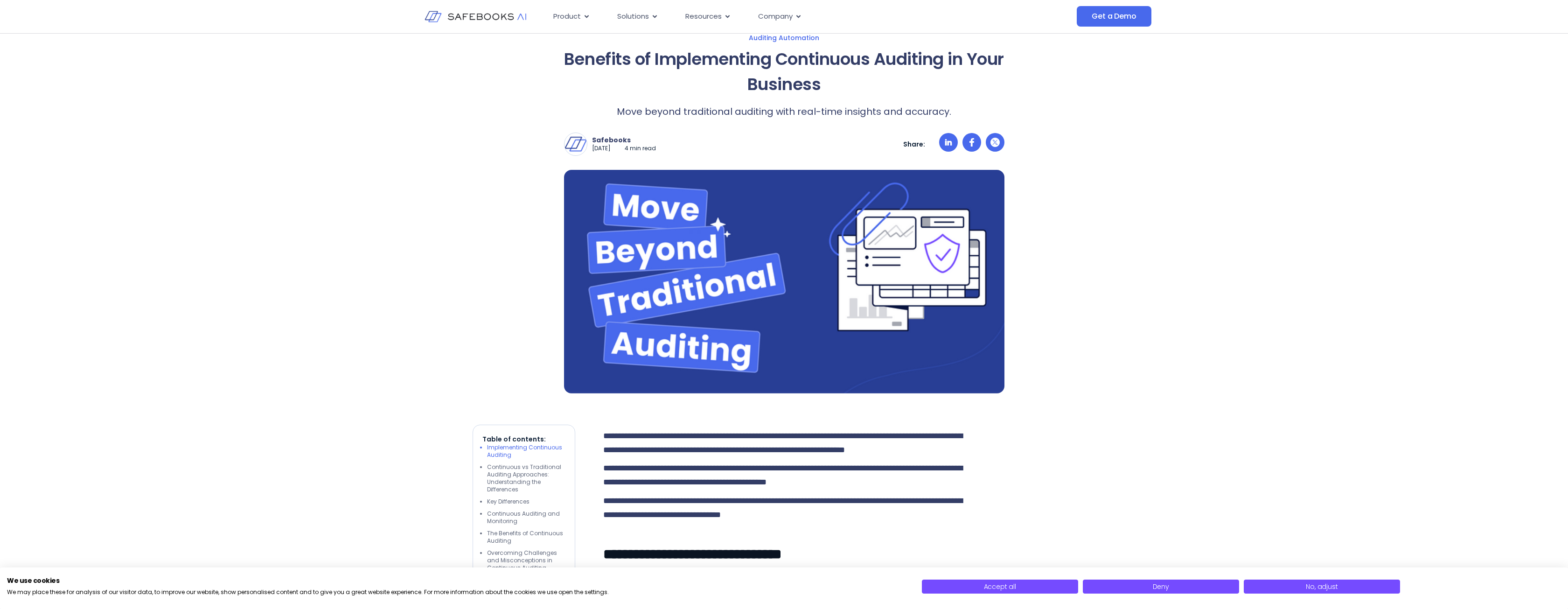 scroll, scrollTop: 187, scrollLeft: 0, axis: vertical 